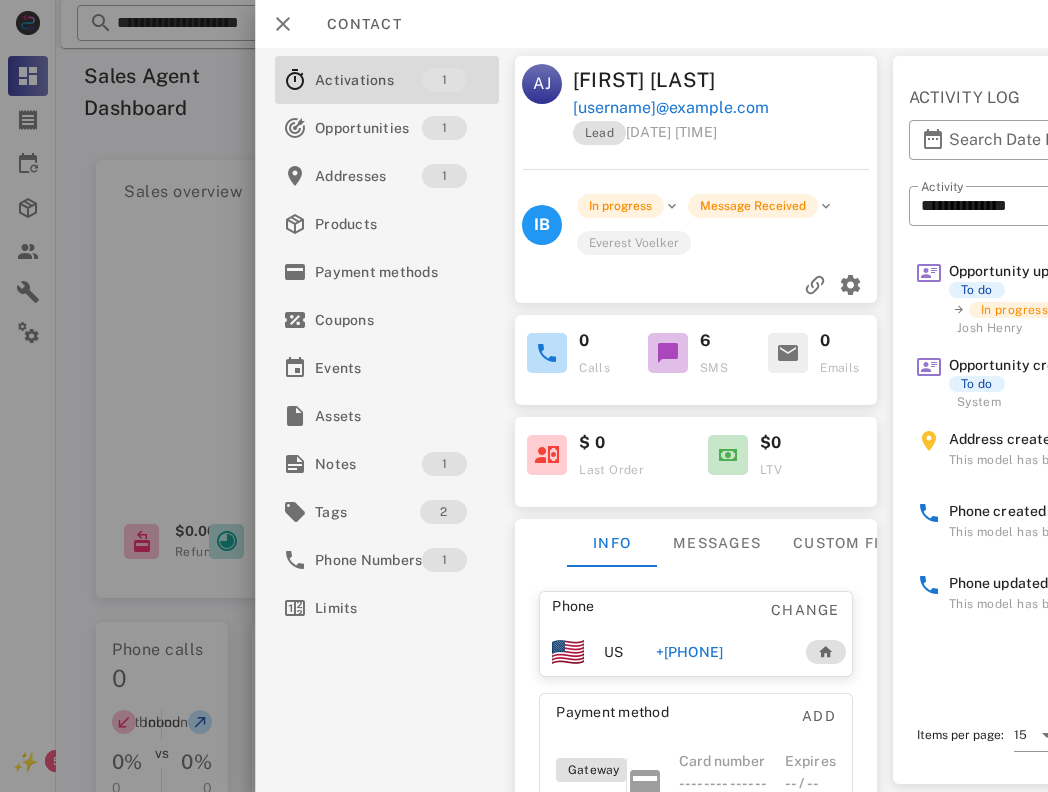 scroll, scrollTop: 0, scrollLeft: 0, axis: both 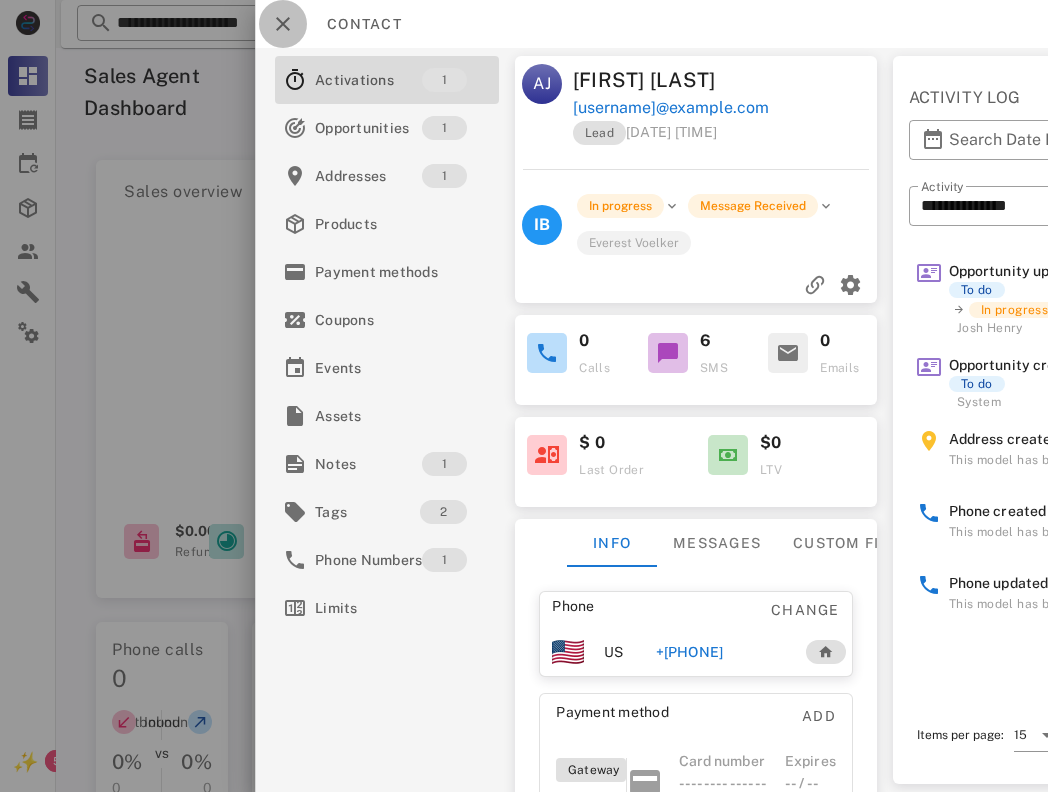 click at bounding box center (283, 24) 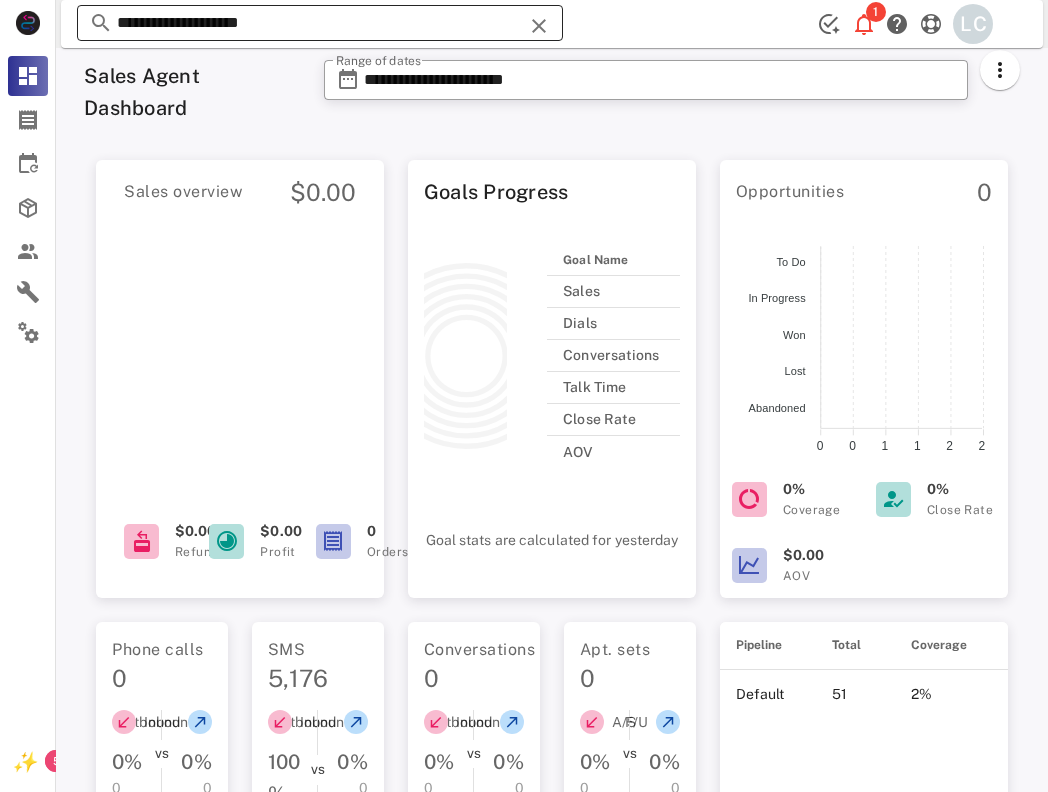 click on "**********" at bounding box center [320, 23] 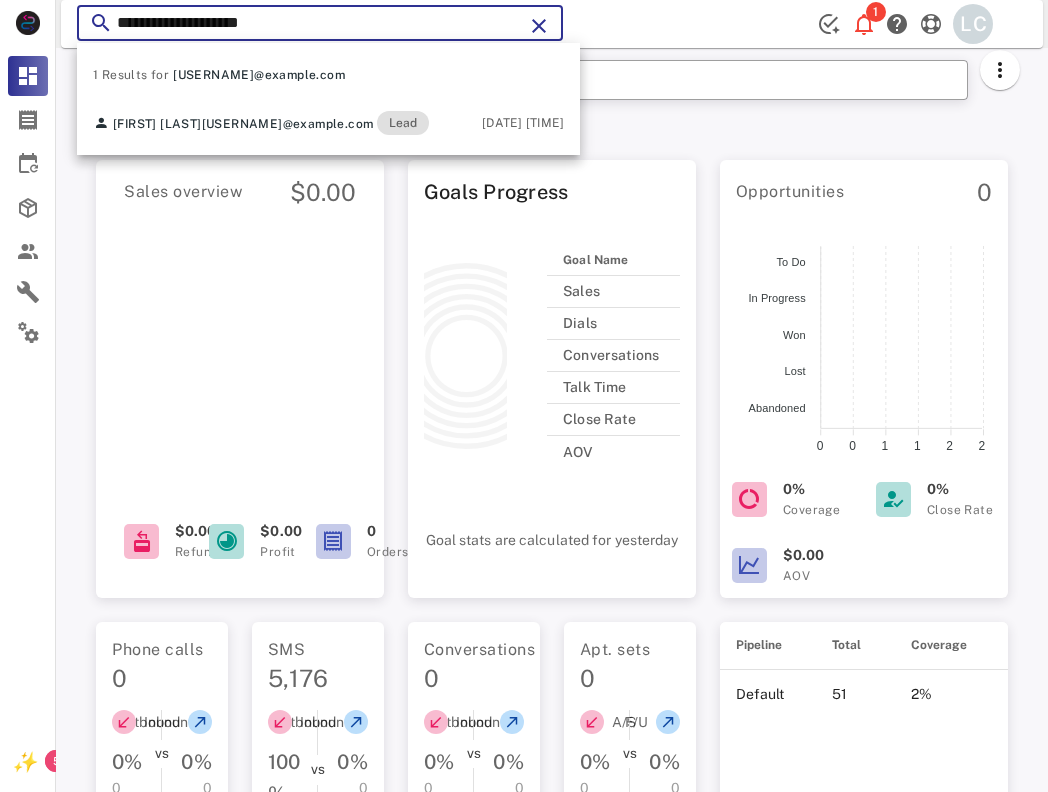 click on "**********" at bounding box center (320, 23) 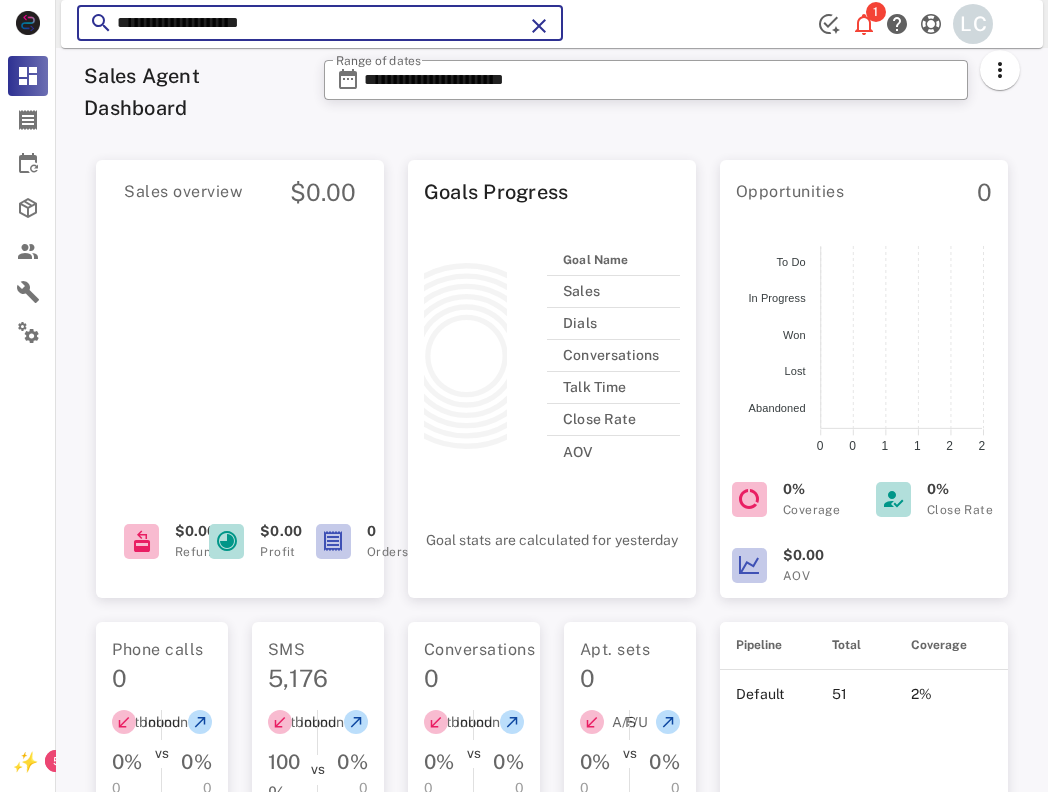 click on "**********" at bounding box center [320, 23] 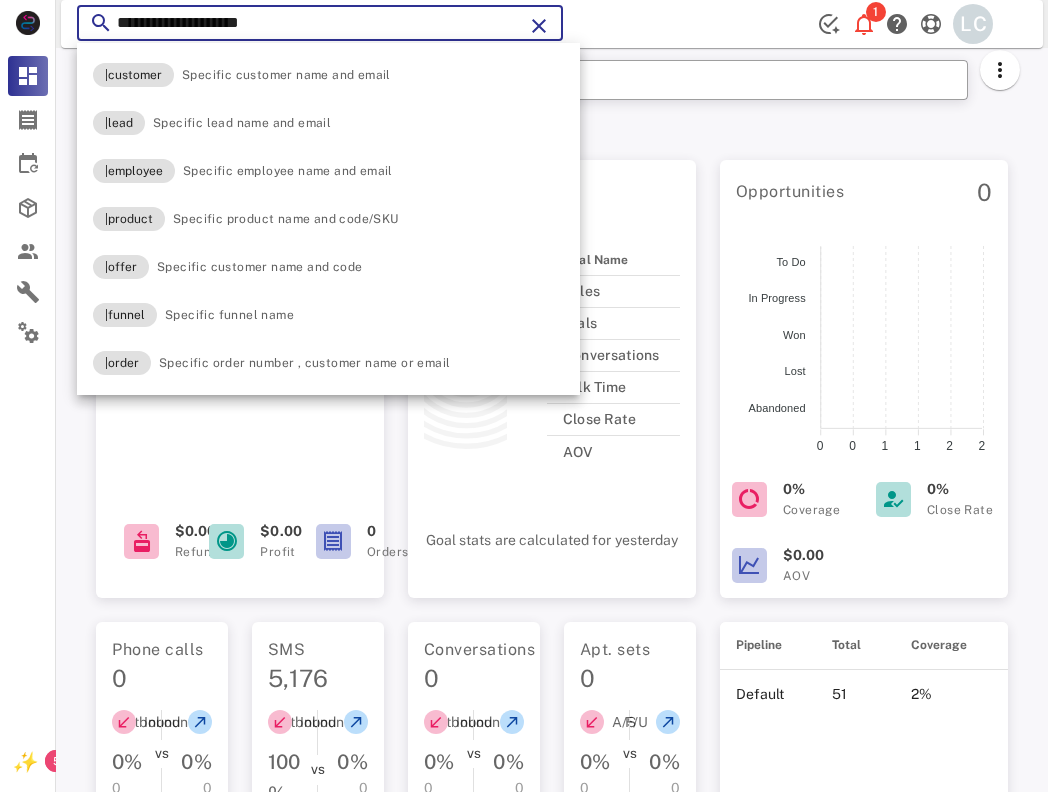 paste on "****" 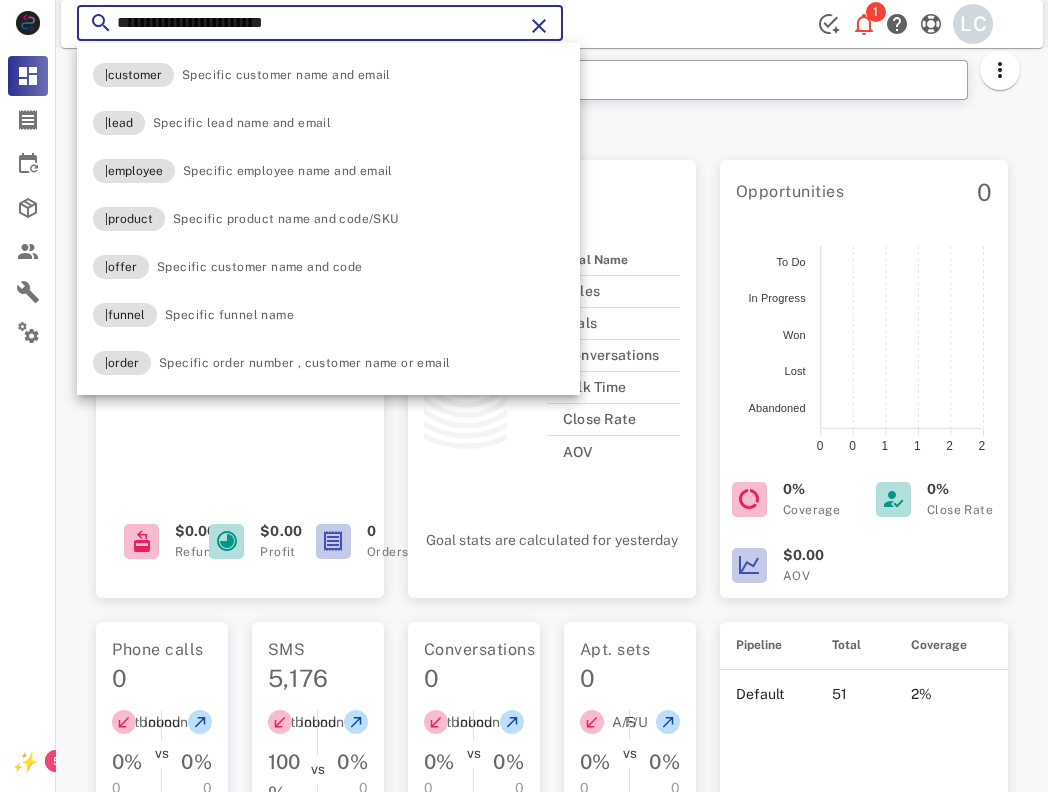type on "**********" 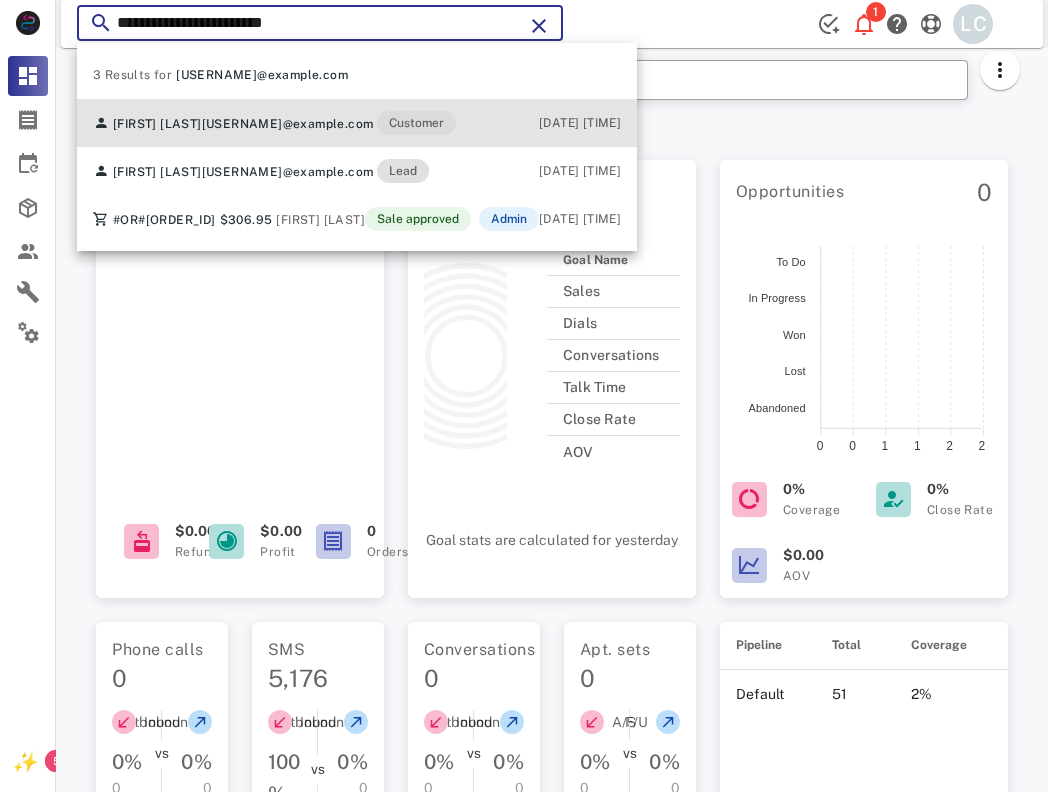 click on "Customer" at bounding box center (416, 123) 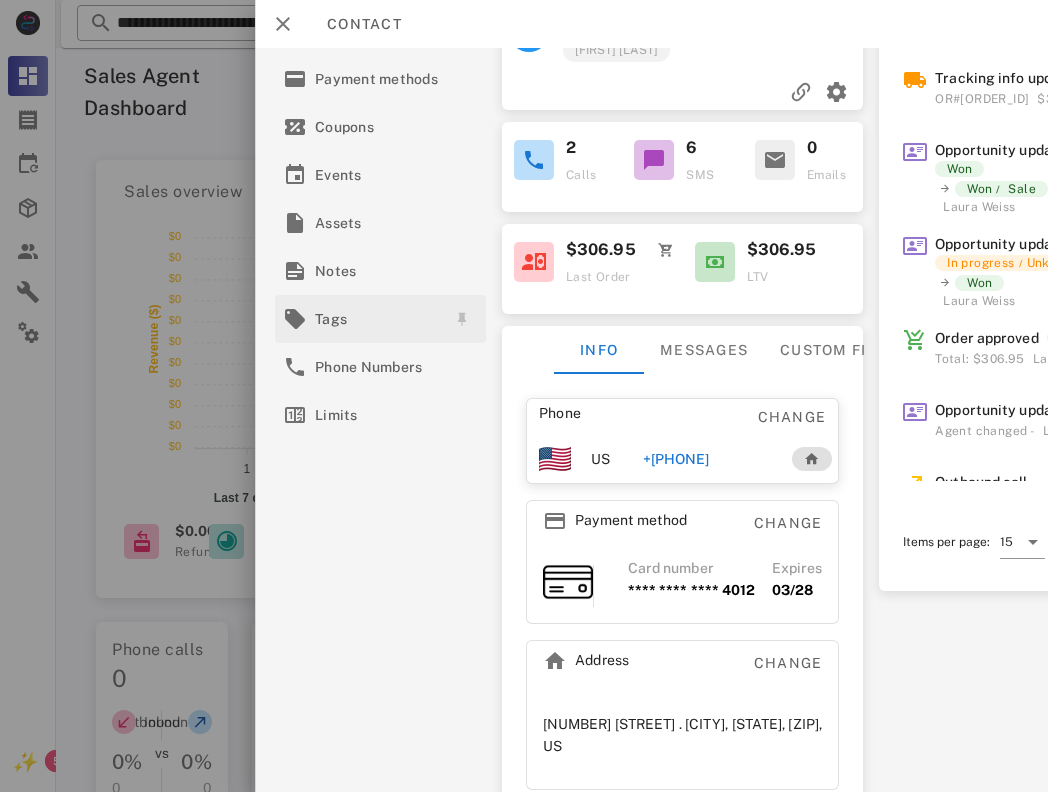 scroll, scrollTop: 0, scrollLeft: 0, axis: both 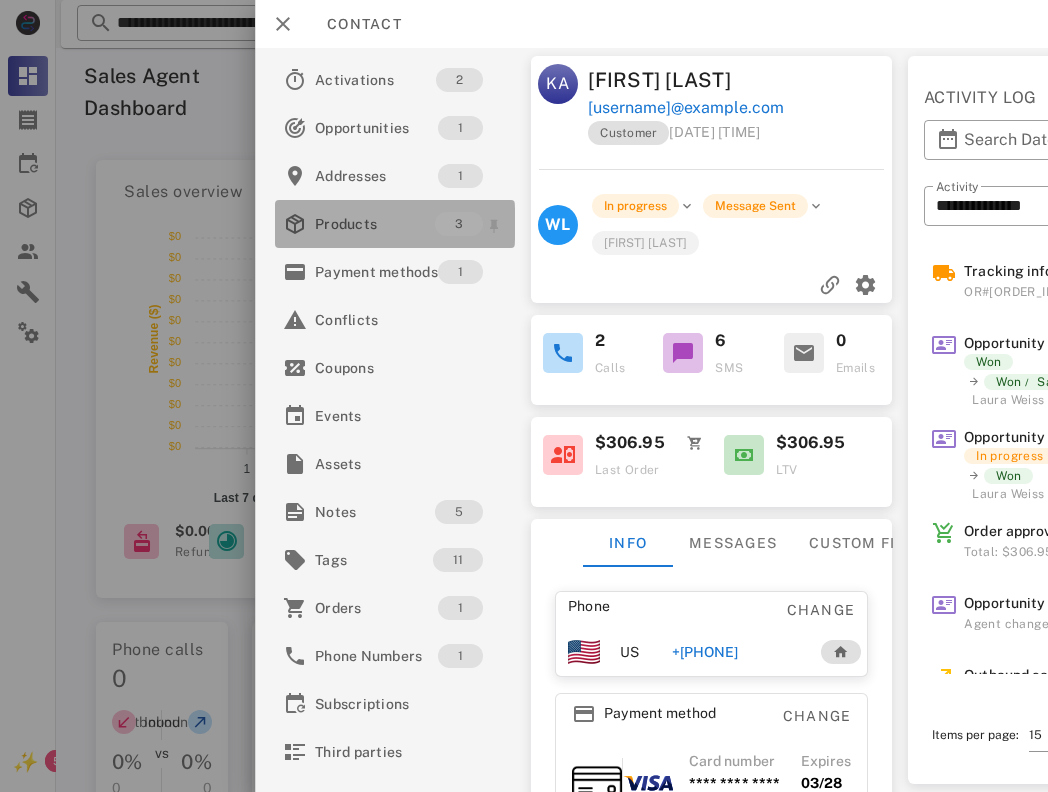 click on "Products" at bounding box center (375, 224) 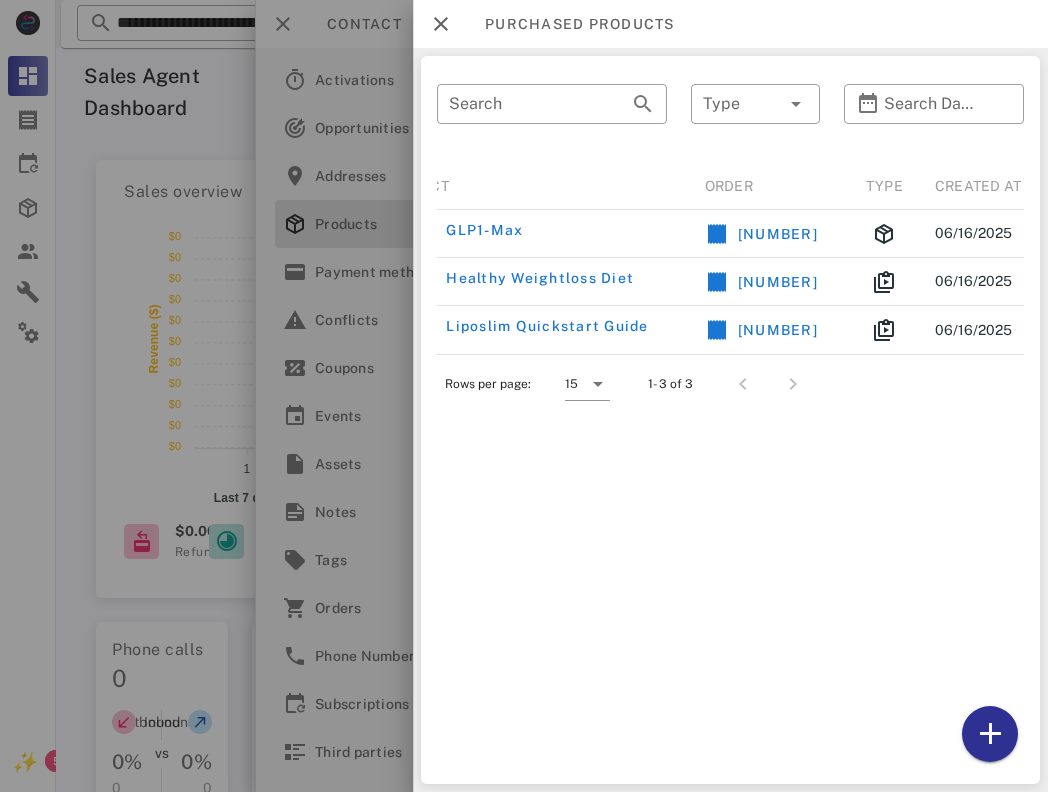 scroll, scrollTop: 0, scrollLeft: 35, axis: horizontal 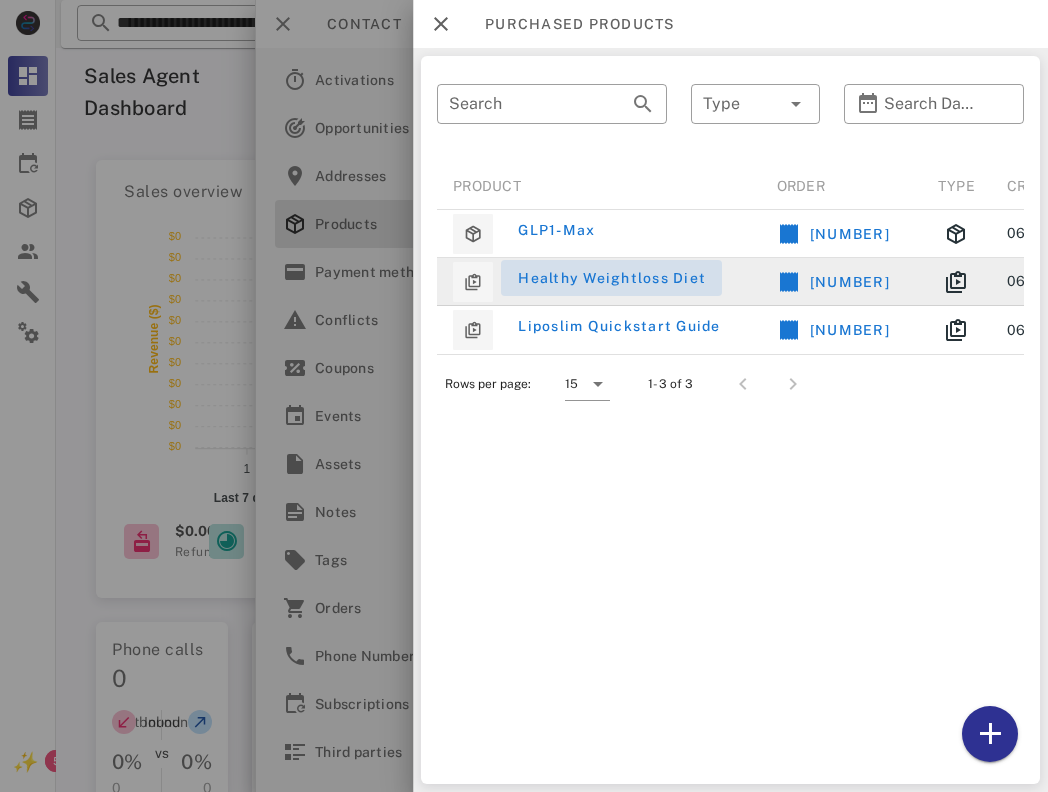click on "Healthy Weightloss Diet" at bounding box center (611, 278) 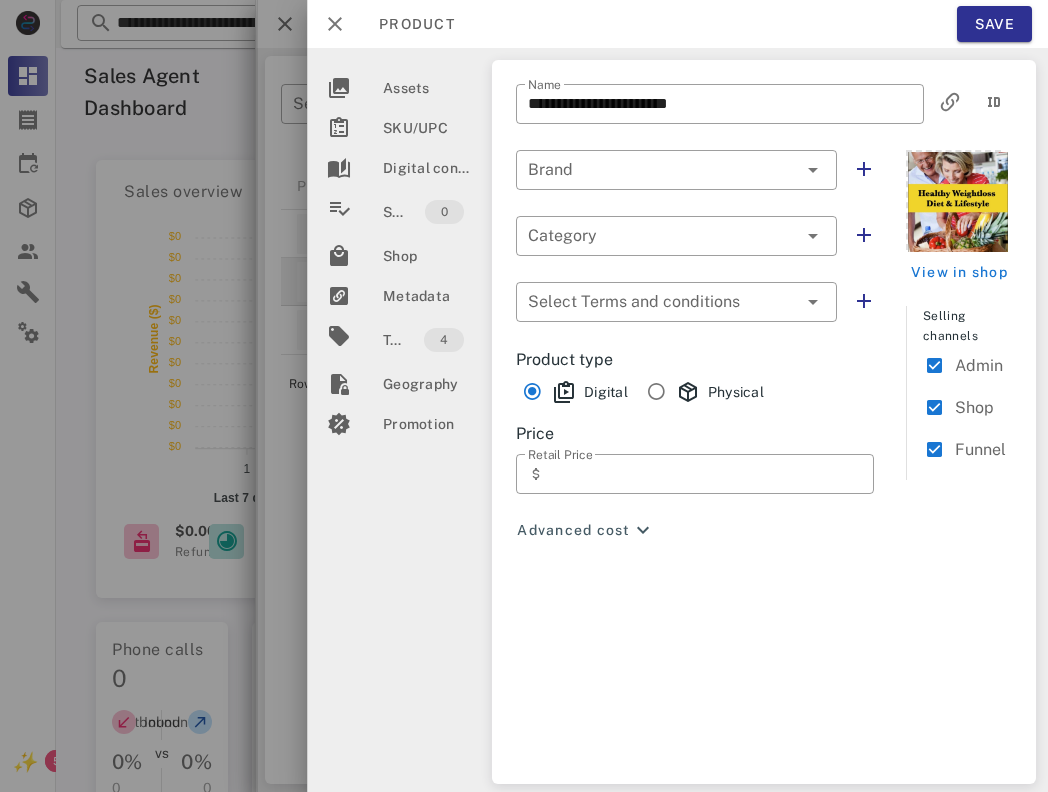 type on "********" 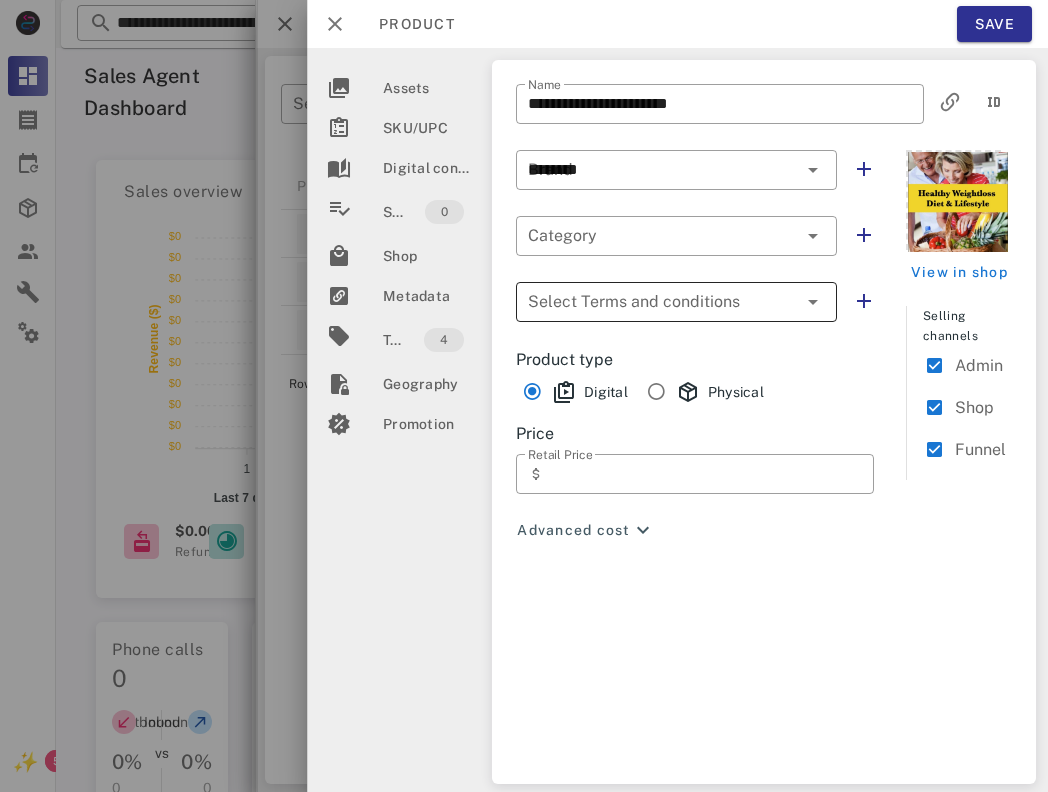 type on "******" 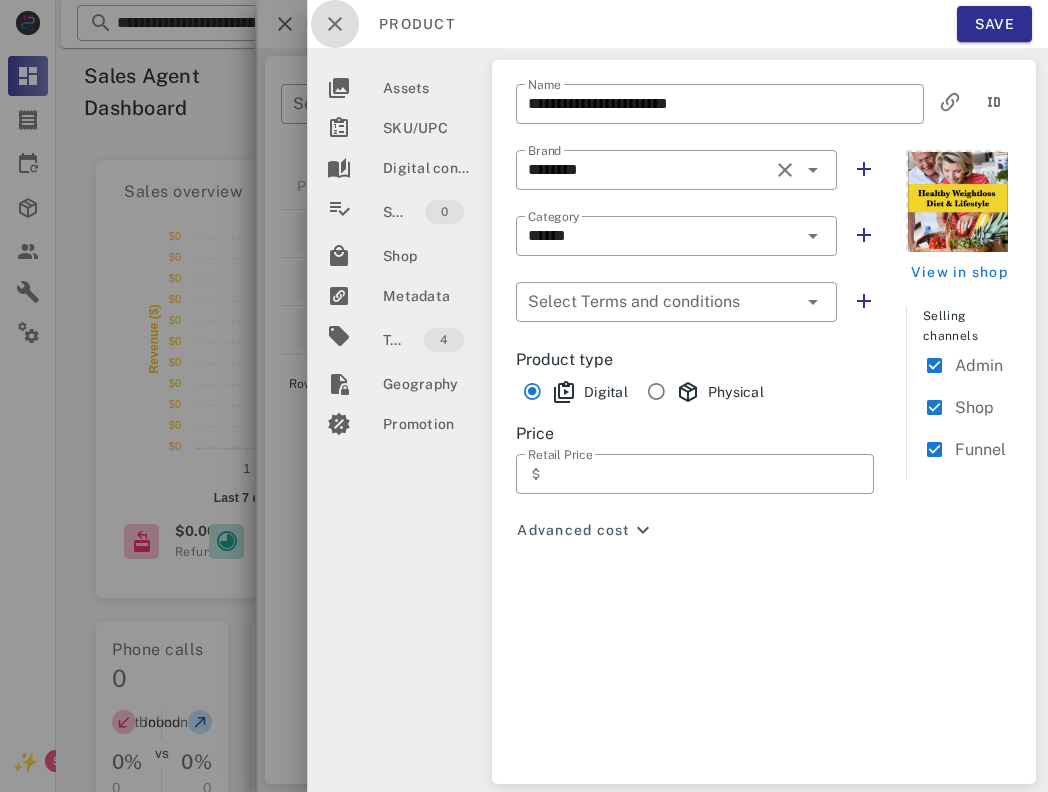 click at bounding box center [335, 24] 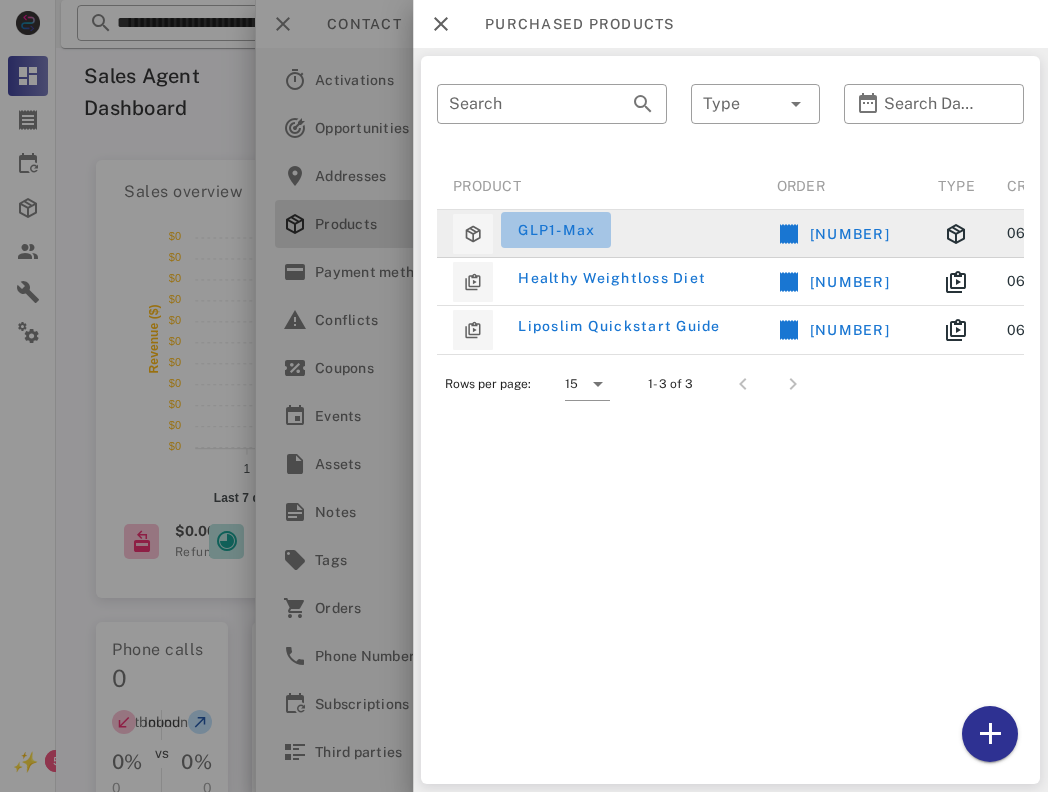 click on "GLP1-Max" at bounding box center (556, 230) 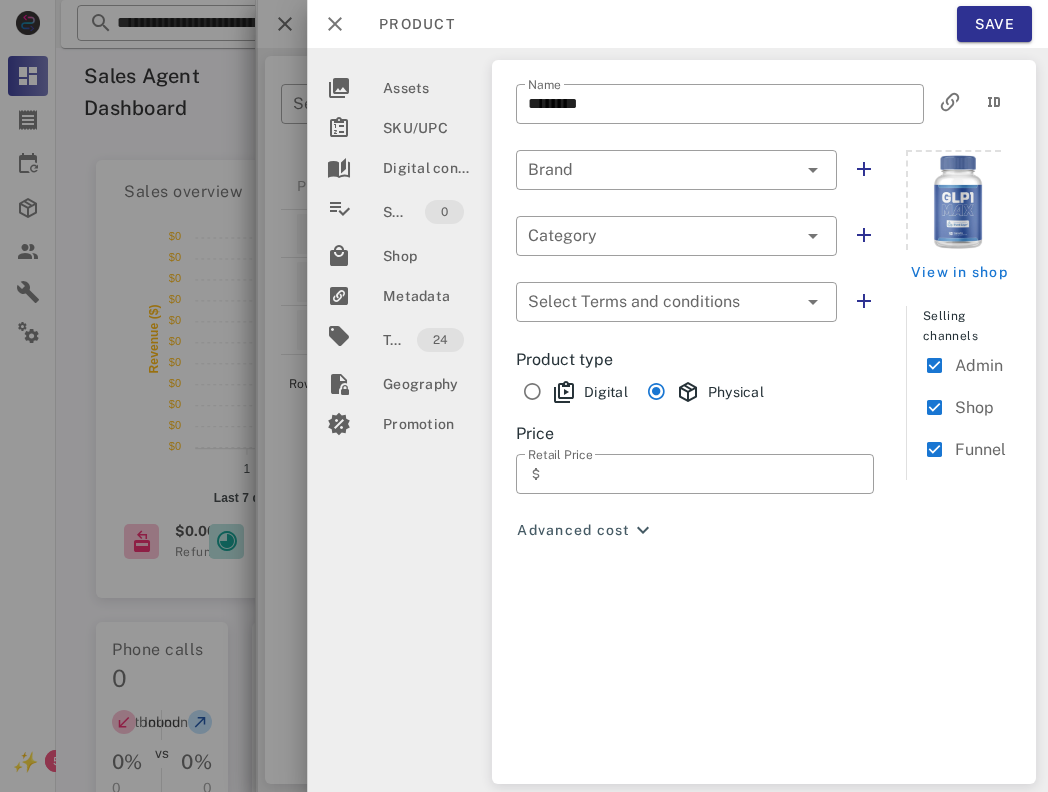 type on "********" 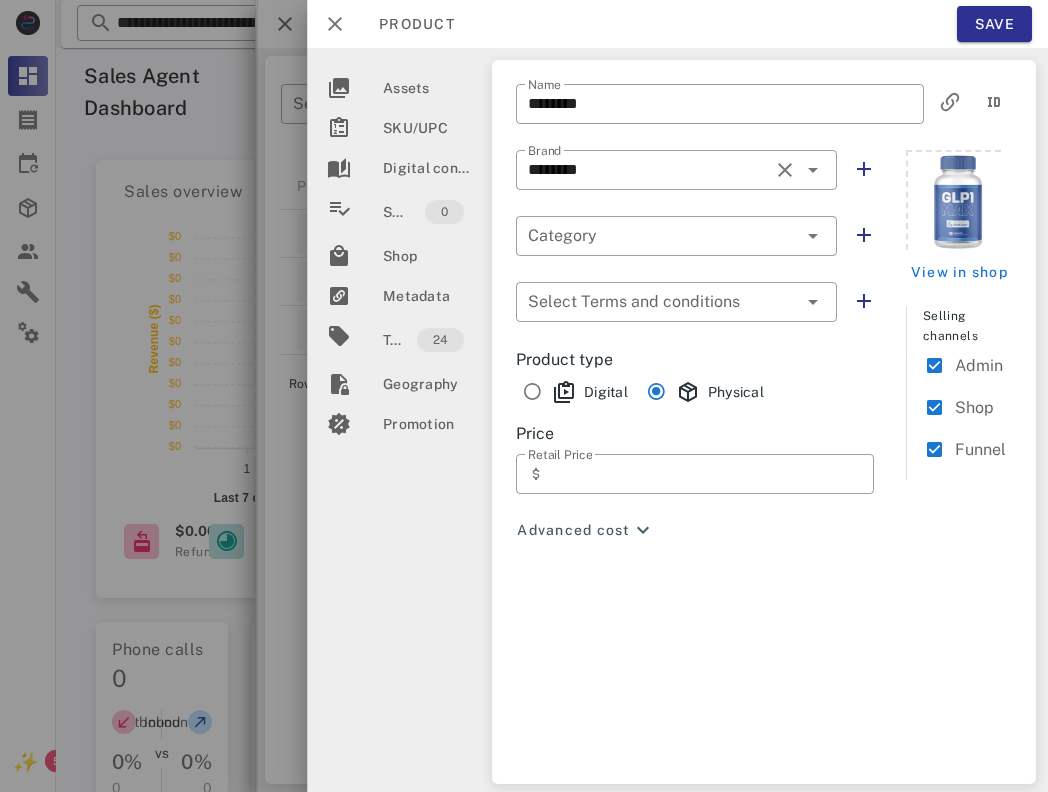type on "**********" 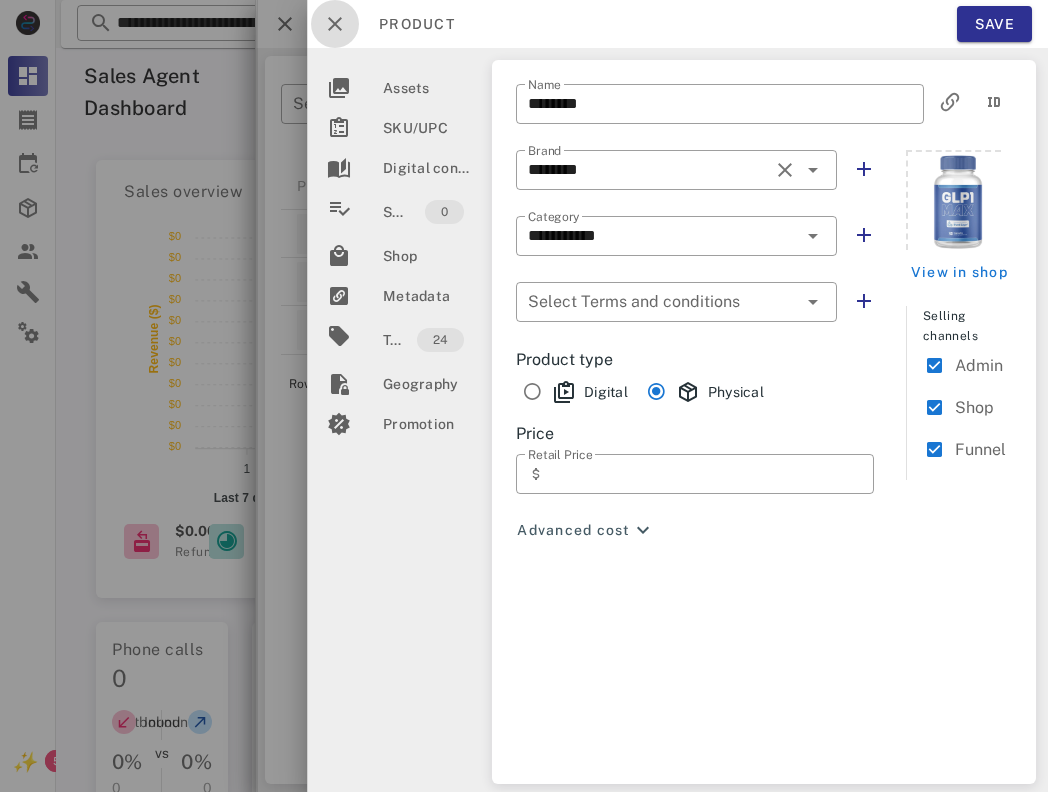 click at bounding box center [335, 24] 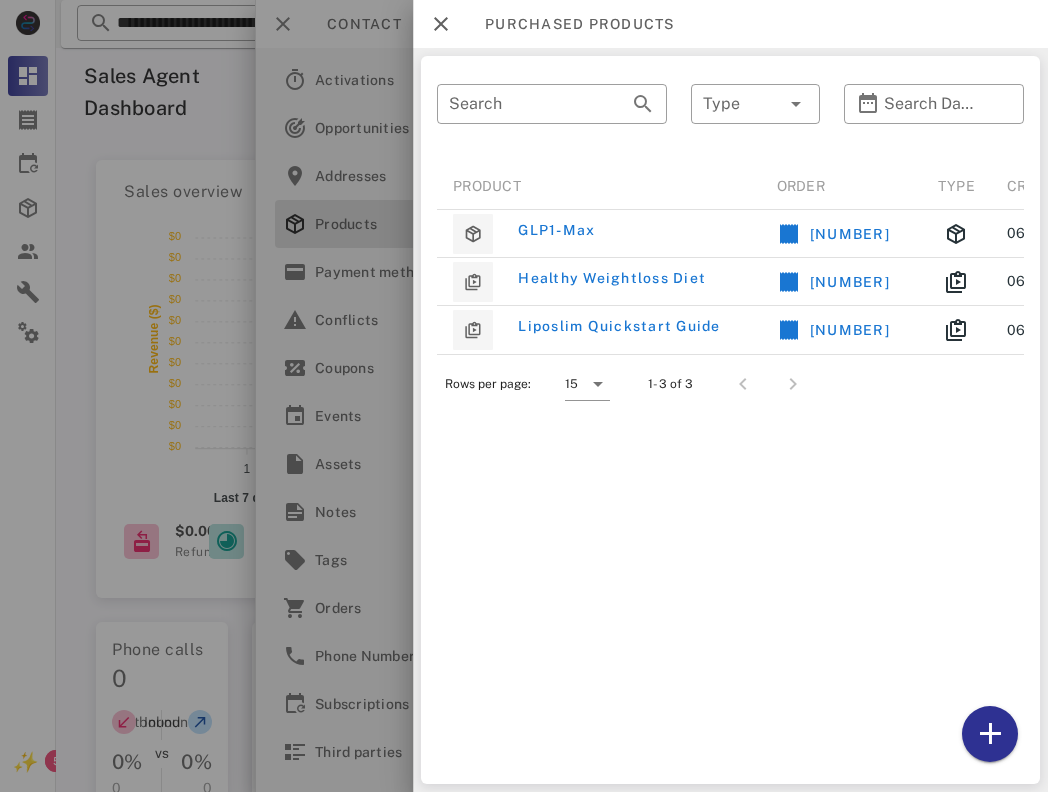 click at bounding box center [524, 396] 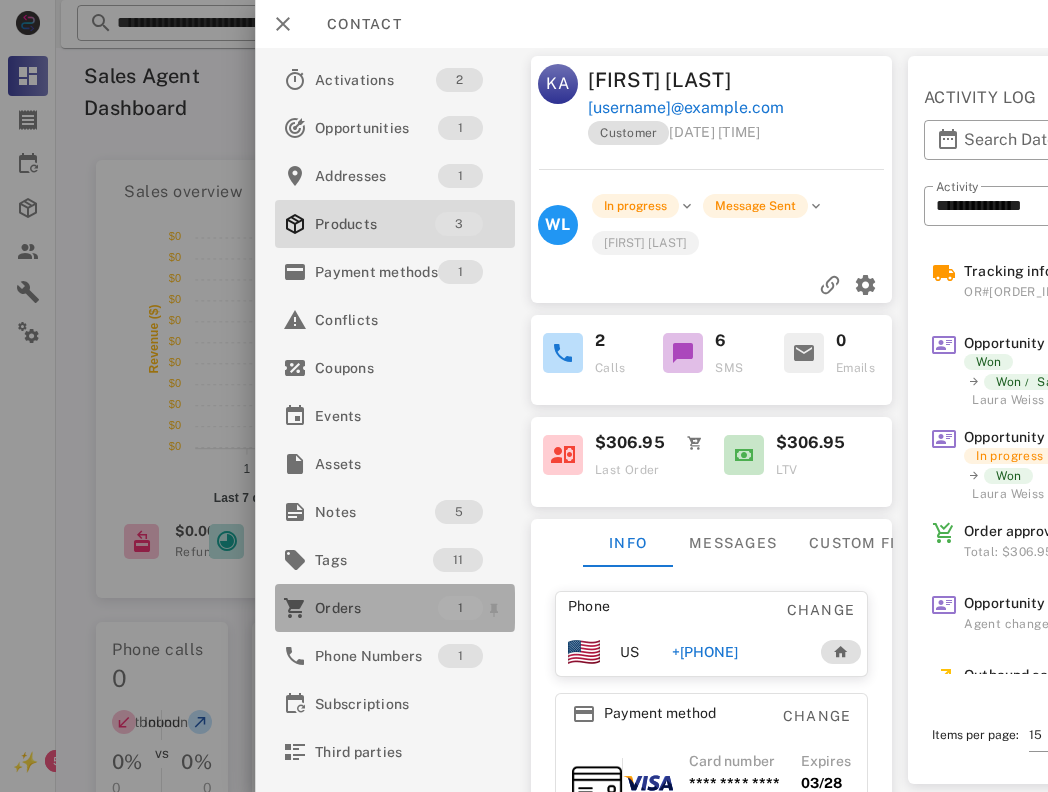 click on "Orders" at bounding box center [376, 608] 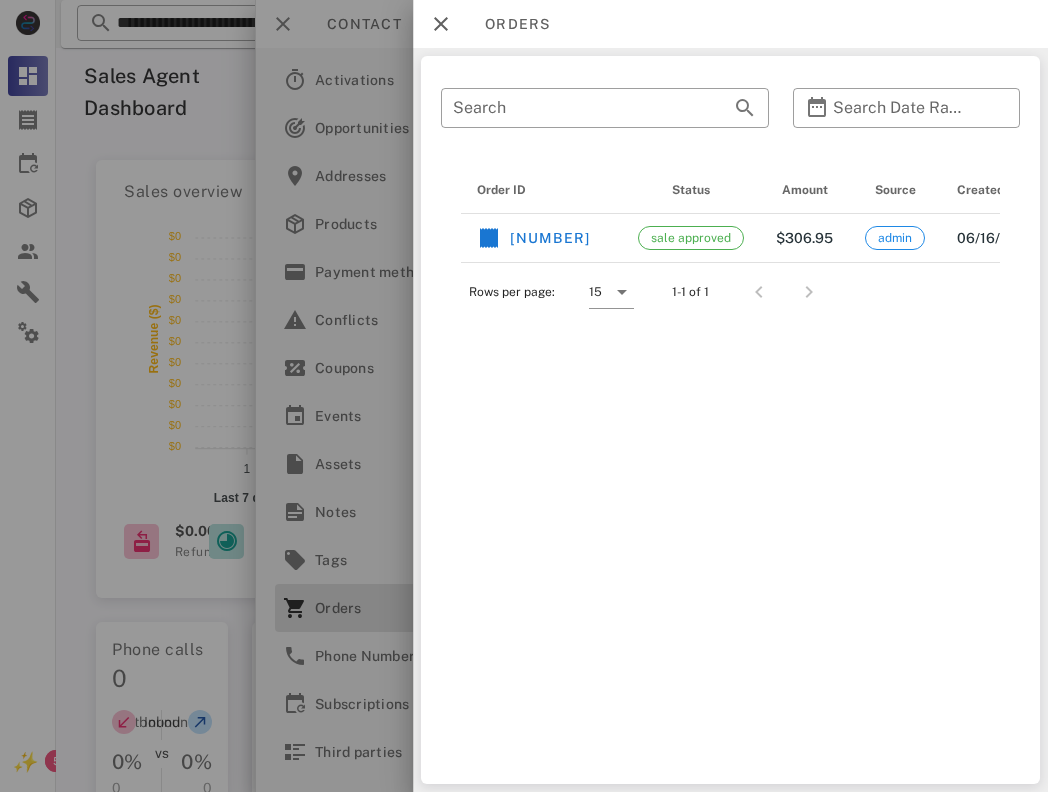click at bounding box center (805, 292) 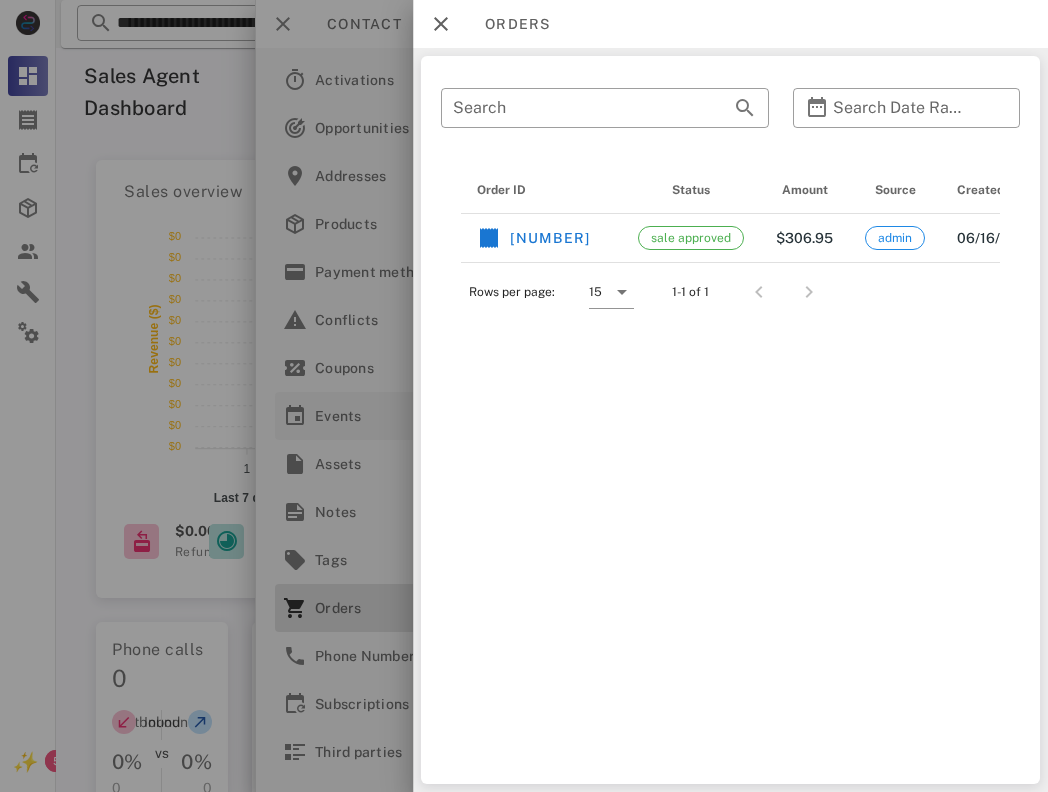 click at bounding box center (524, 396) 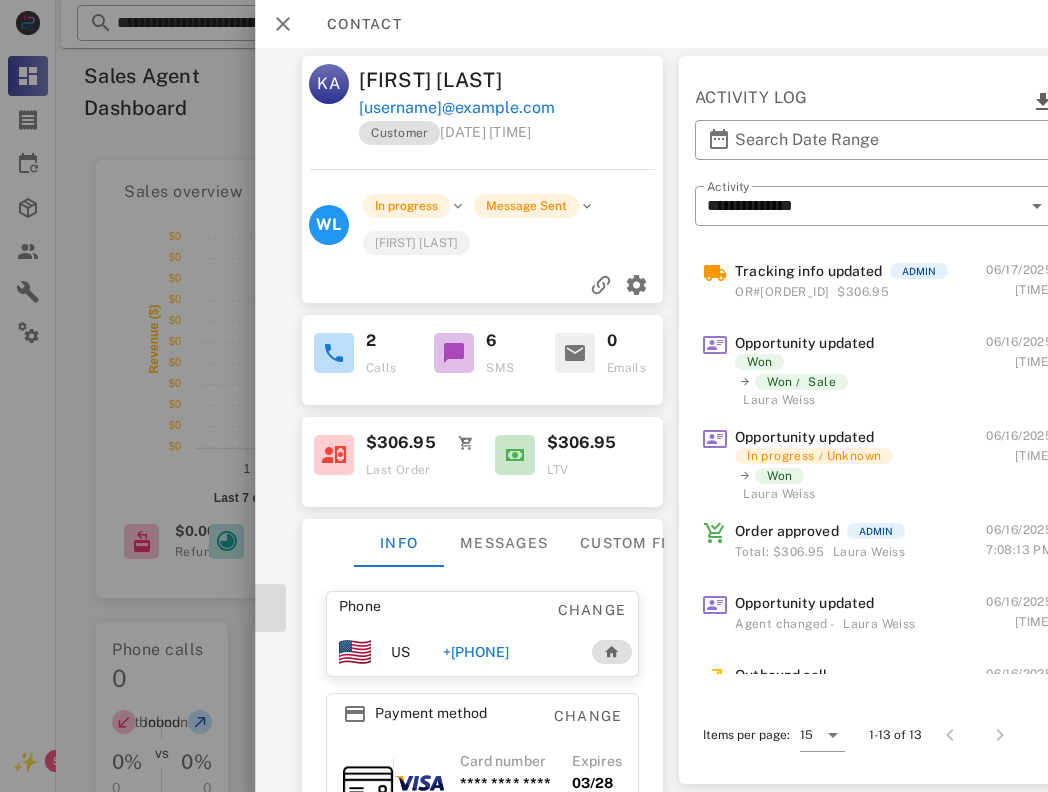 scroll, scrollTop: 0, scrollLeft: 277, axis: horizontal 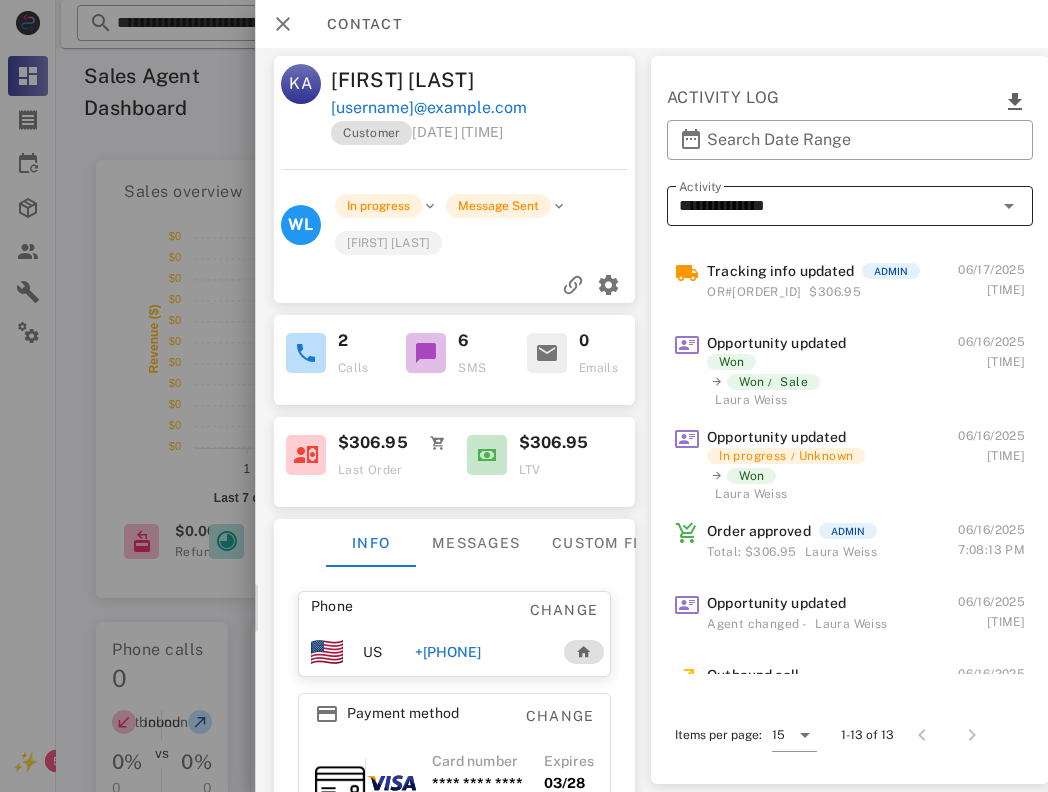 click on "**********" at bounding box center (836, 206) 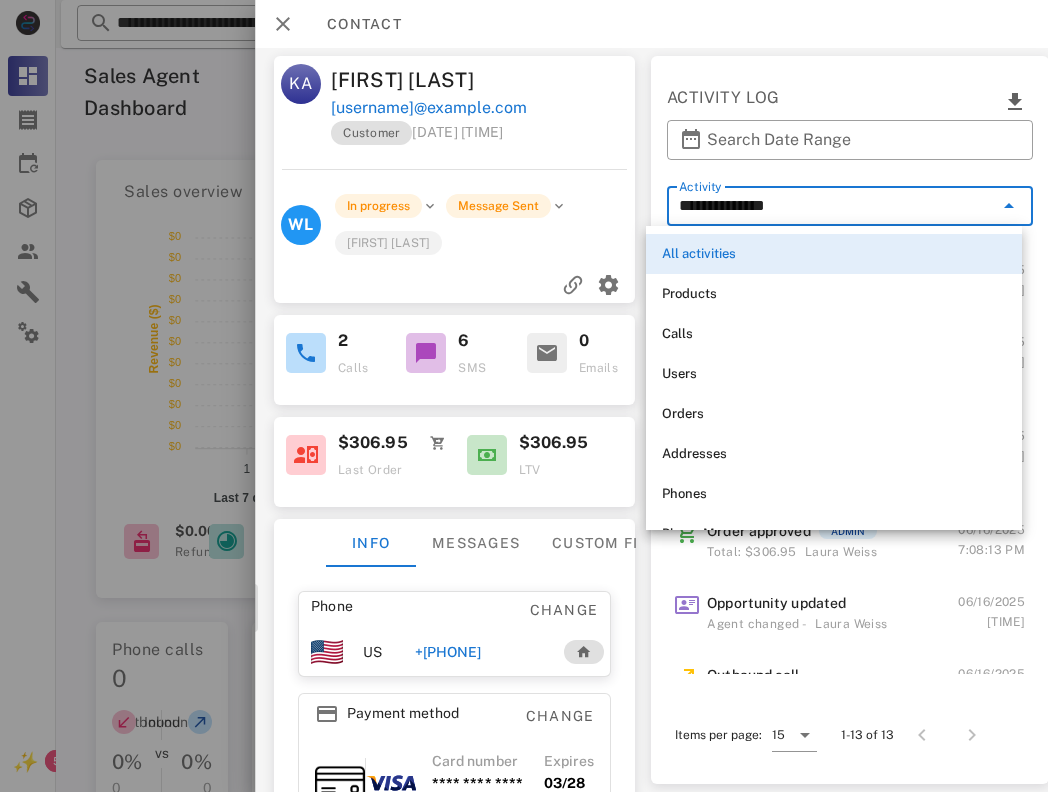 click at bounding box center (454, 169) 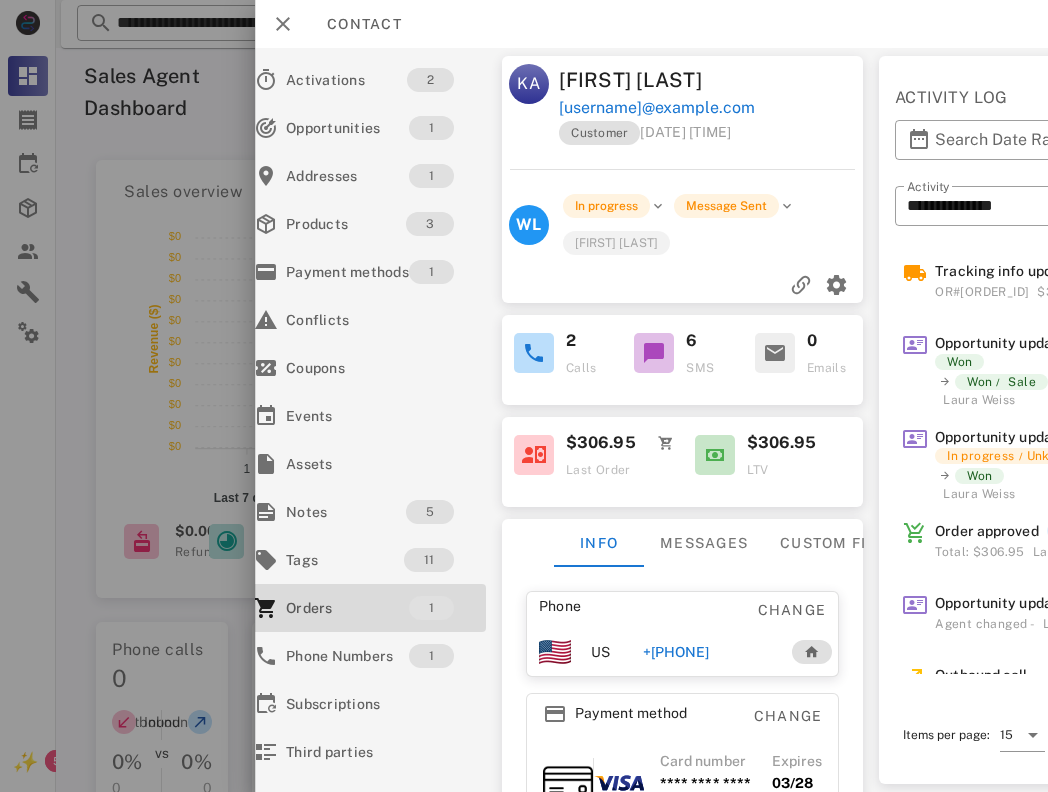 scroll, scrollTop: 0, scrollLeft: 28, axis: horizontal 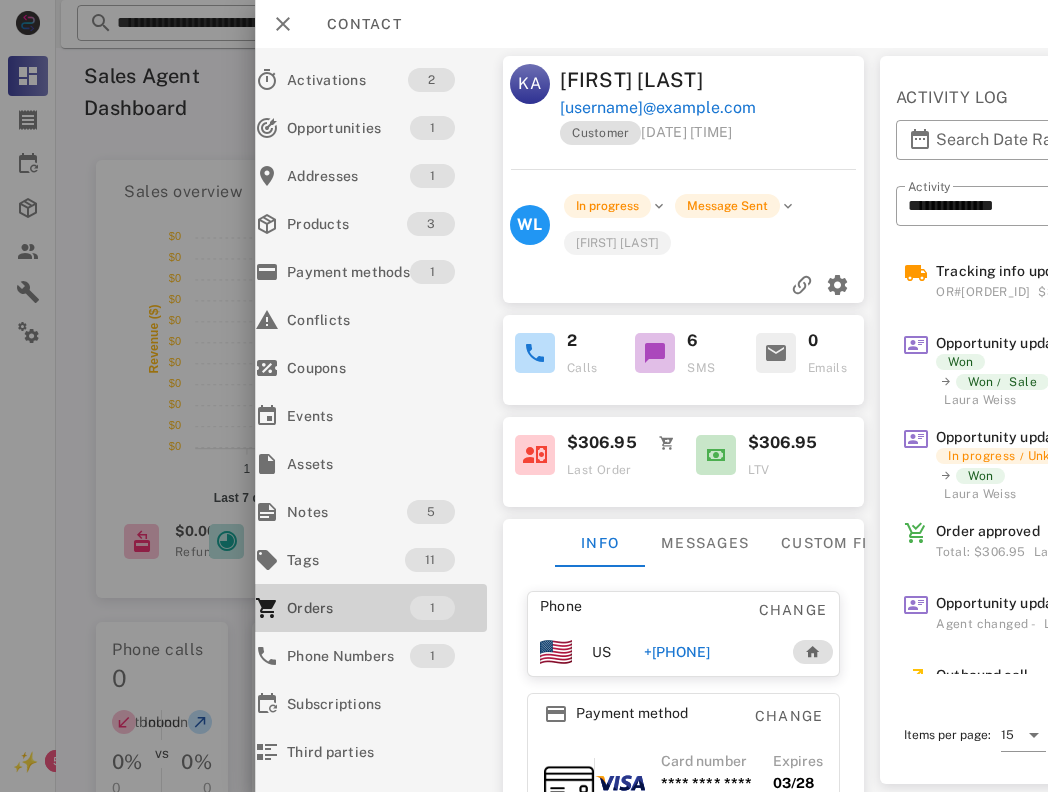 click on "Orders" at bounding box center [348, 608] 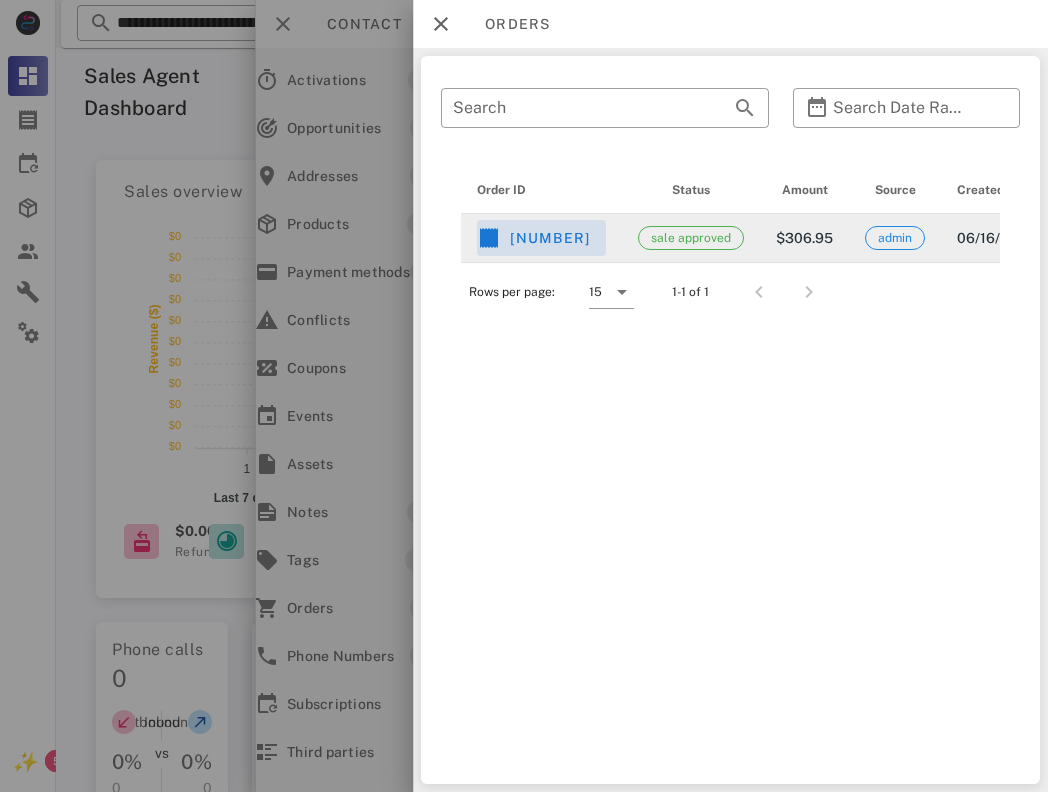 click on "[NUMBER]" at bounding box center (533, 238) 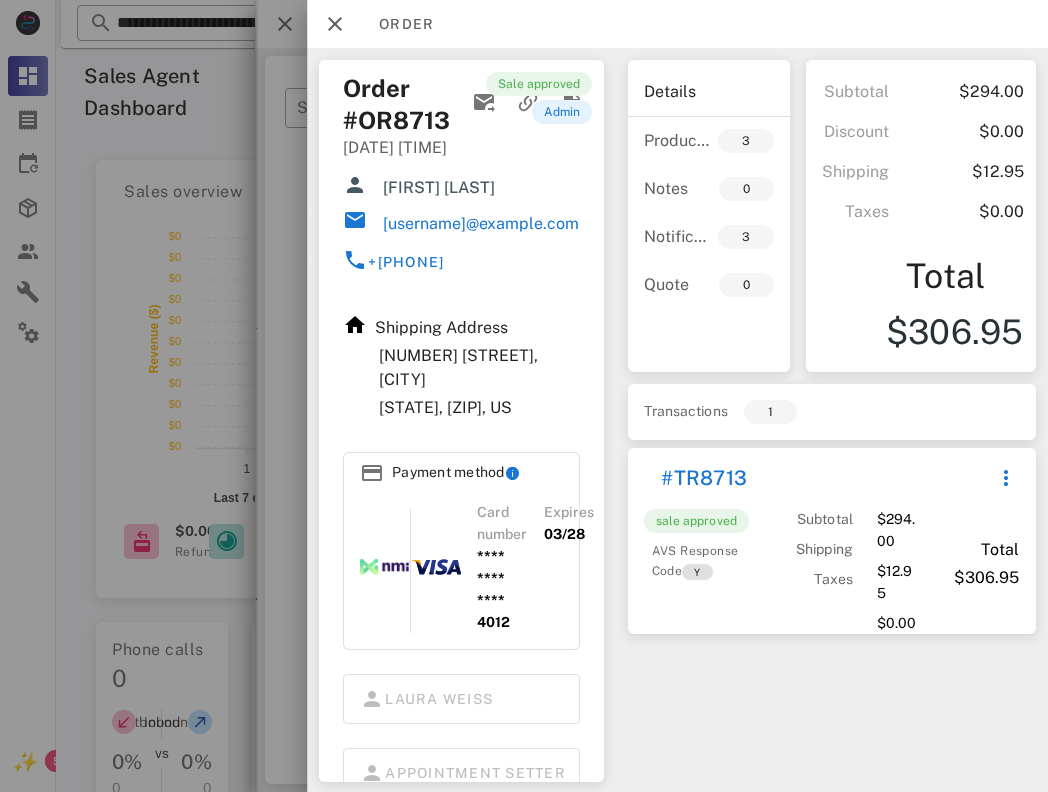 scroll, scrollTop: 300, scrollLeft: 0, axis: vertical 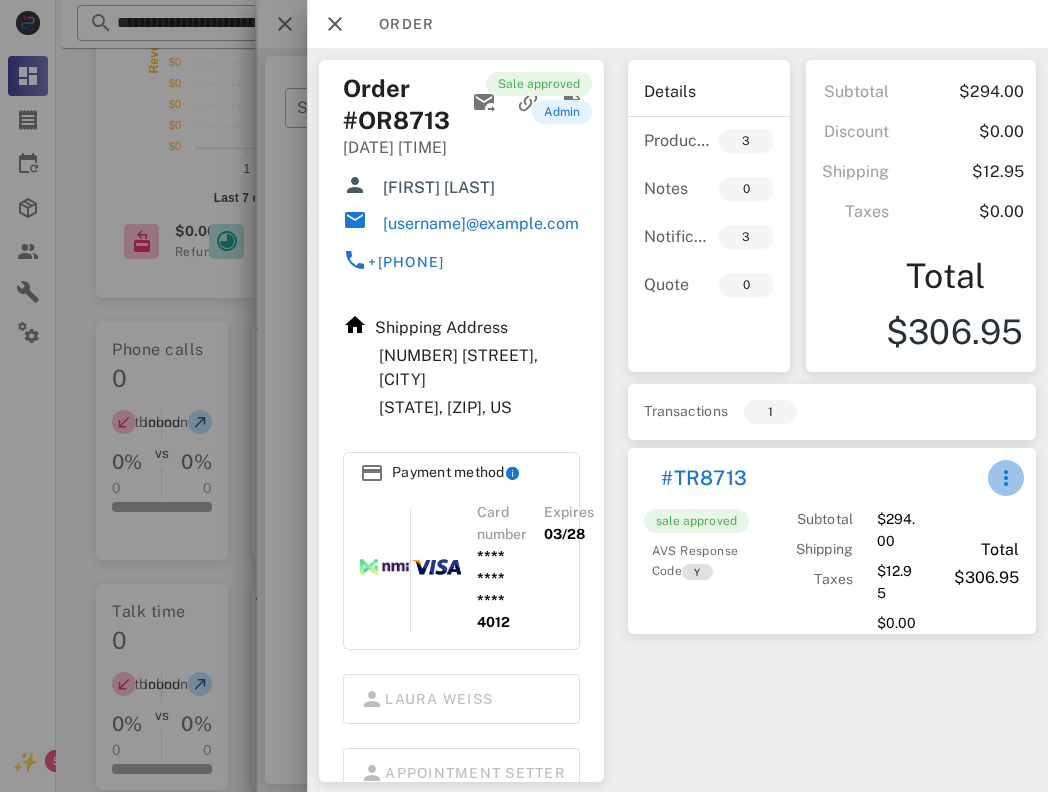 click at bounding box center (1007, 478) 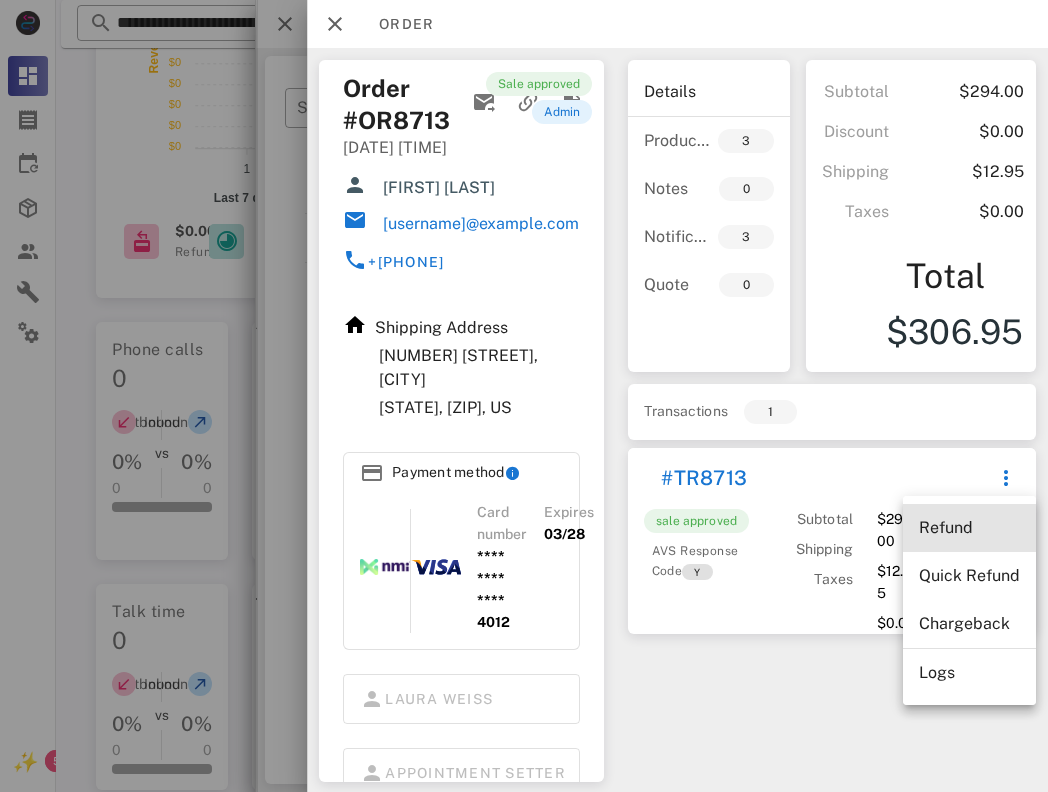 click on "Refund" at bounding box center (969, 527) 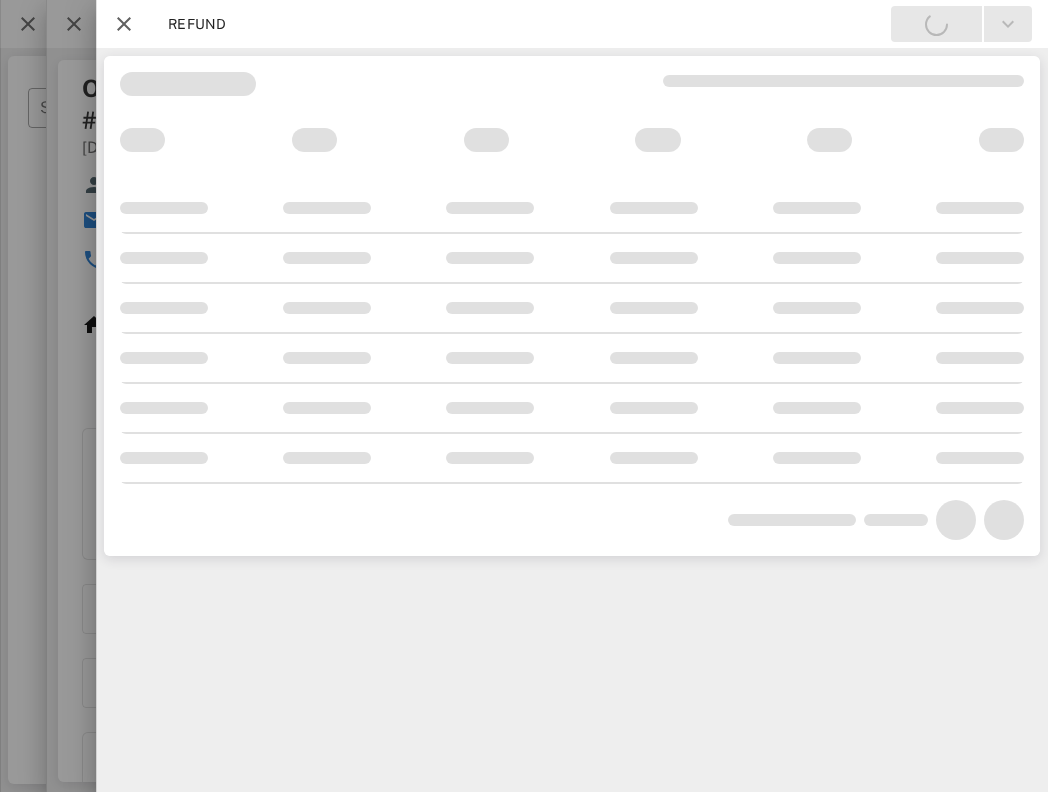 scroll, scrollTop: 0, scrollLeft: 23, axis: horizontal 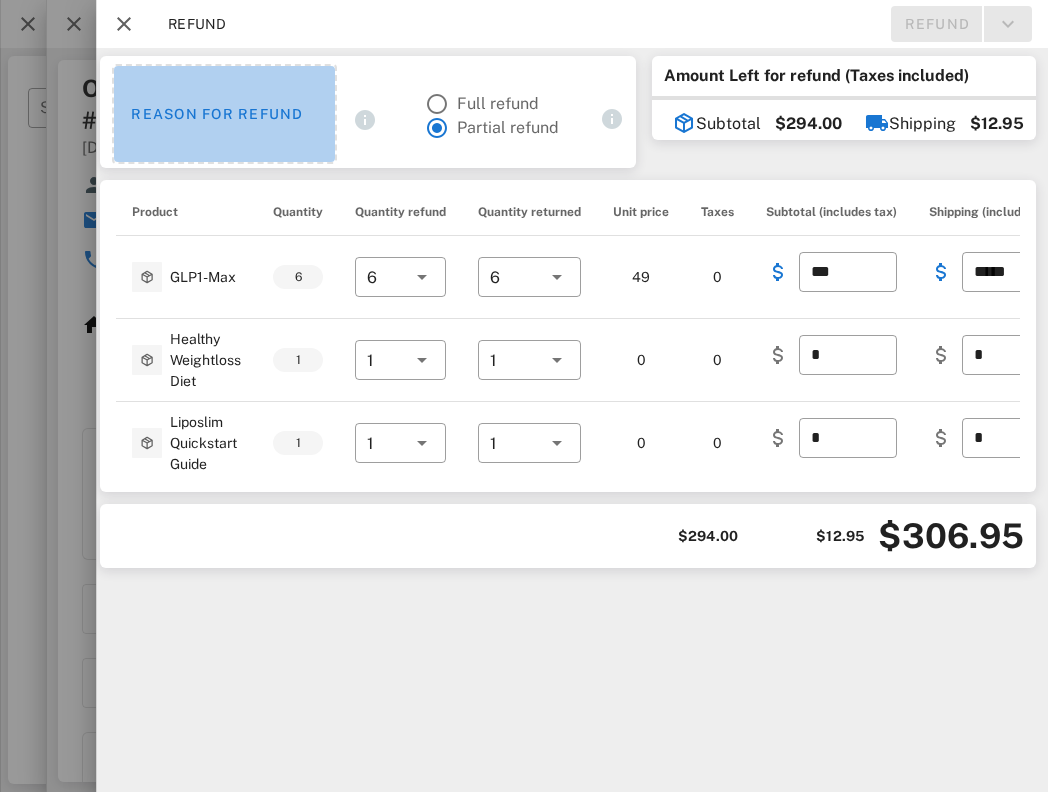 click on "Reason for refund" at bounding box center (224, 114) 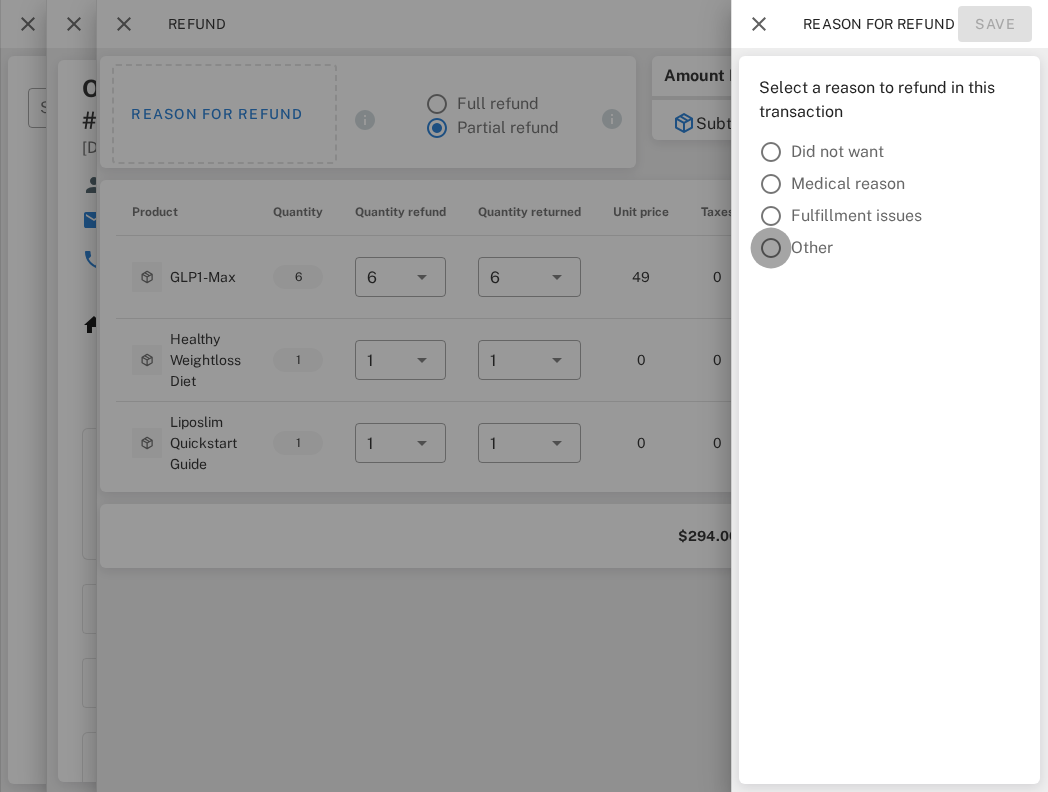 click at bounding box center [771, 248] 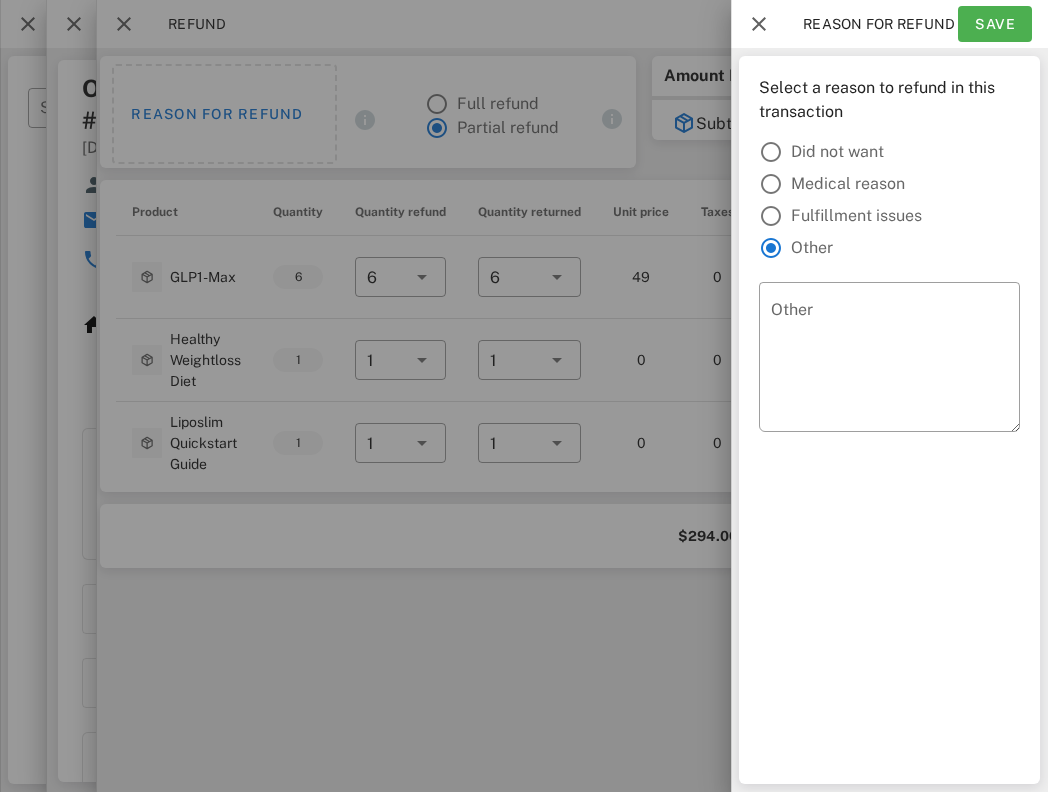 click at bounding box center [524, 396] 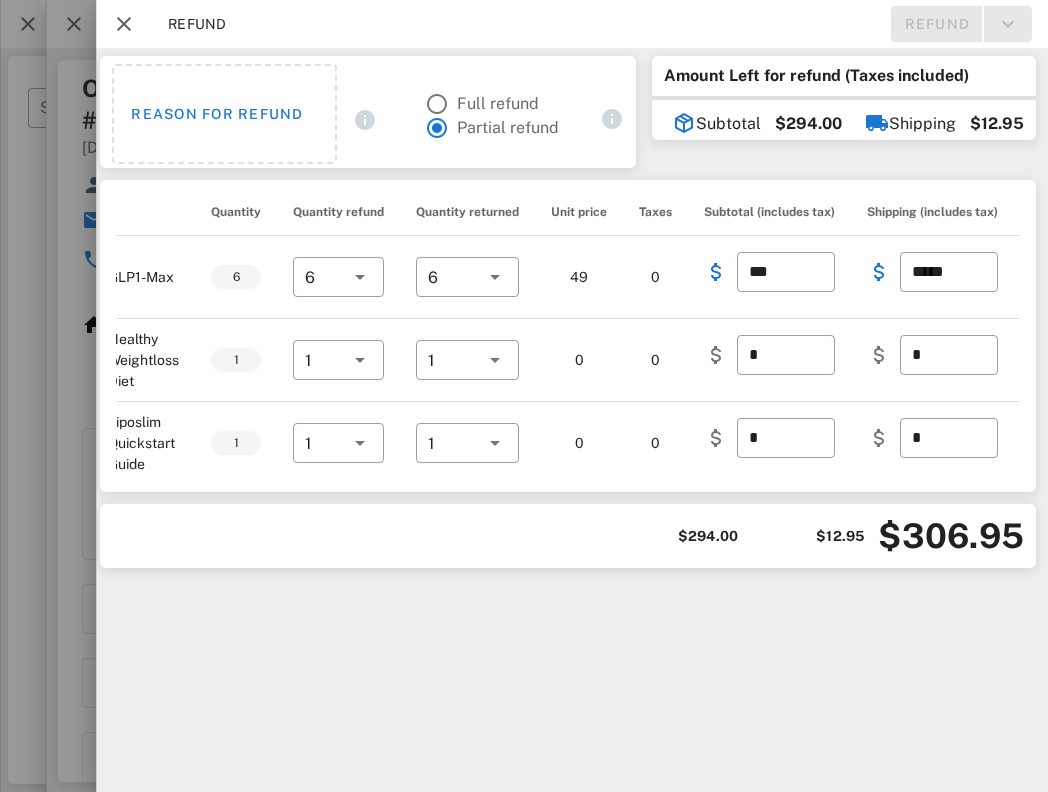 scroll, scrollTop: 0, scrollLeft: 53, axis: horizontal 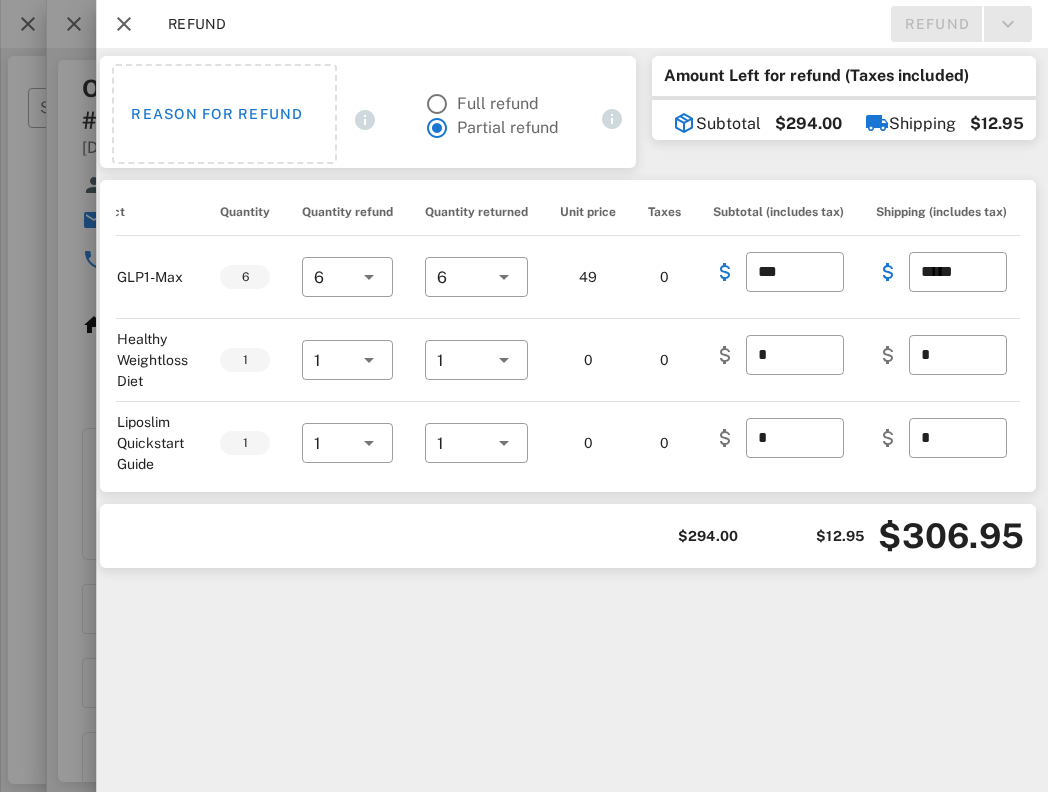 click on "Refund" at bounding box center [961, 24] 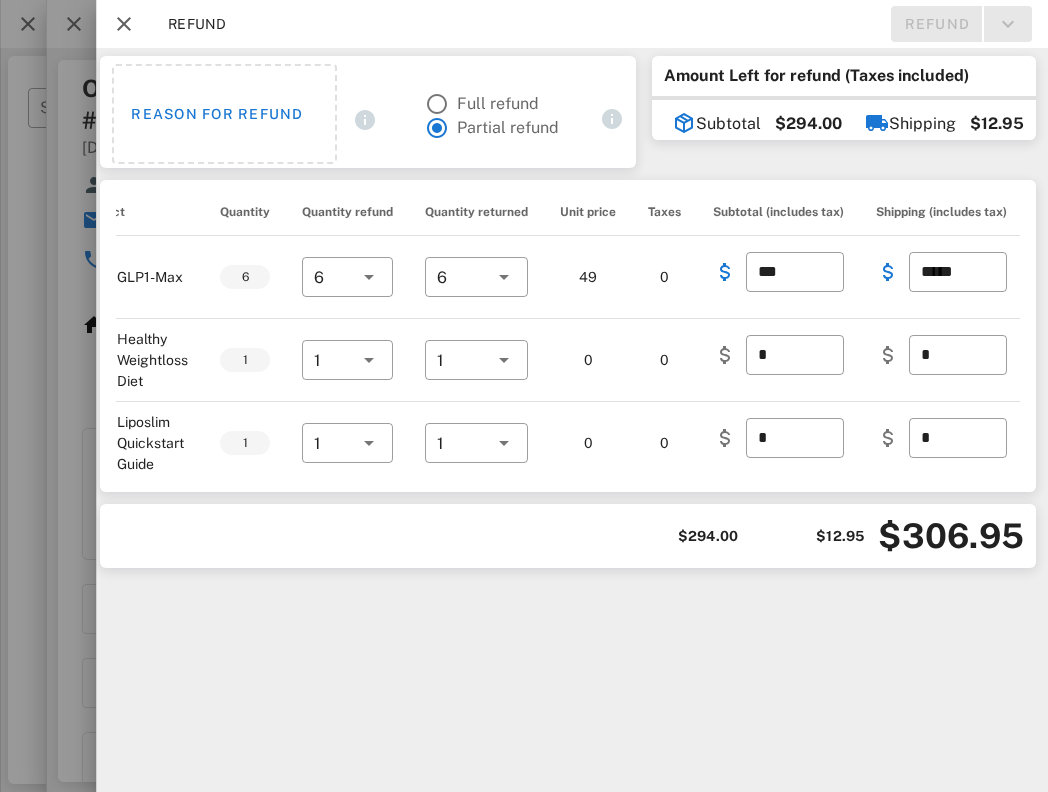 click on "$306.95" at bounding box center [951, 536] 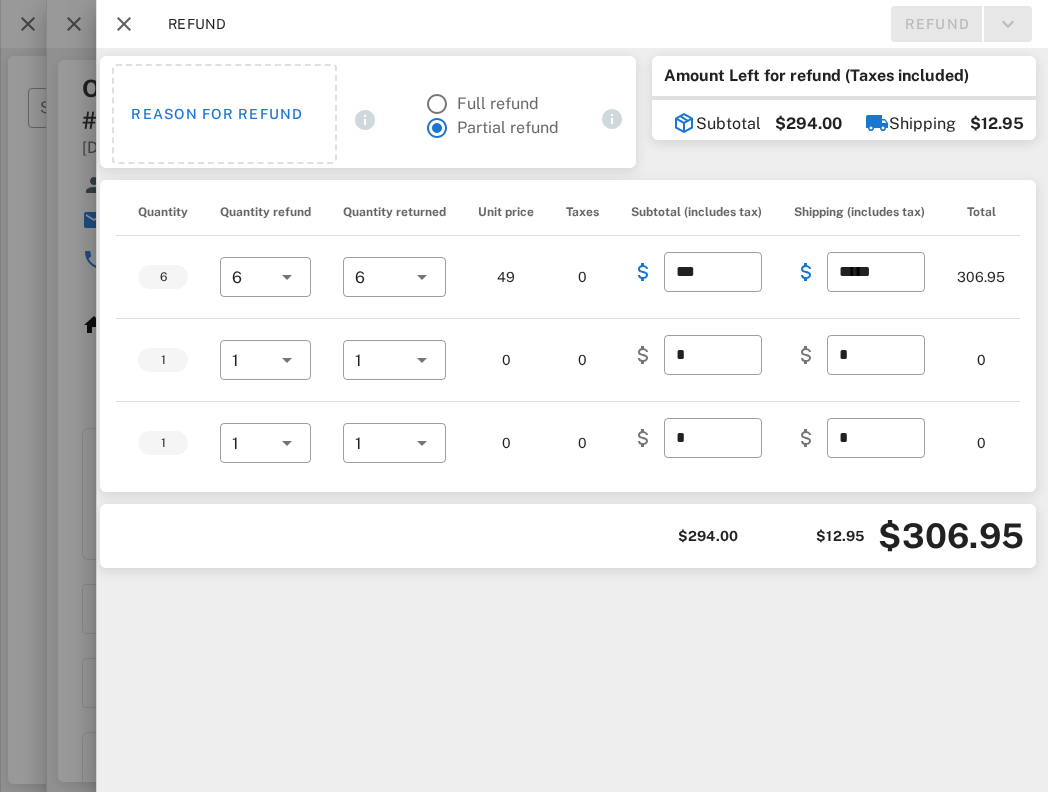 scroll, scrollTop: 0, scrollLeft: 47, axis: horizontal 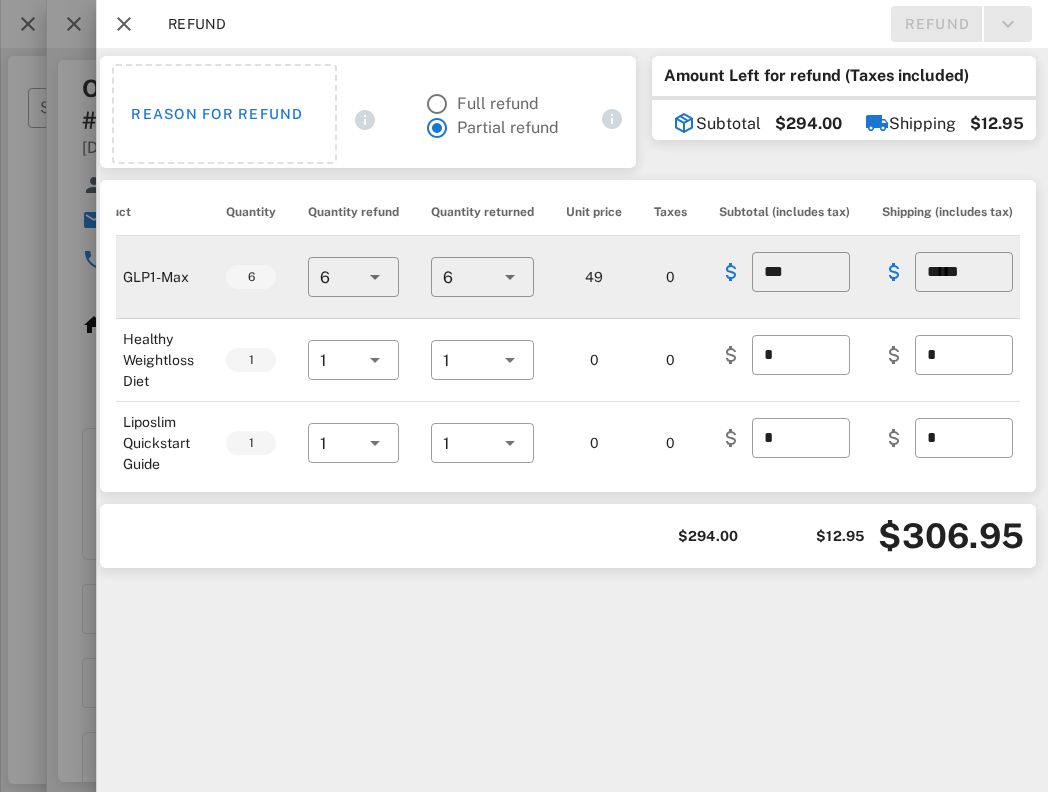 click at bounding box center [731, 272] 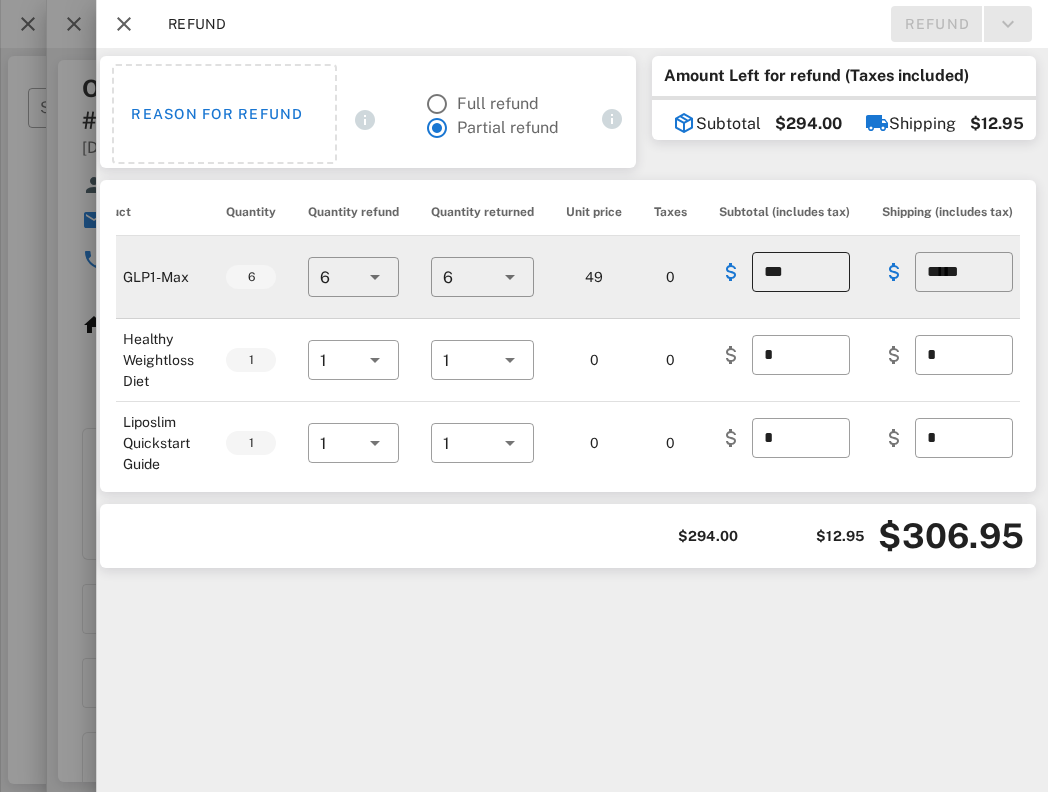 click on "***" at bounding box center (801, 272) 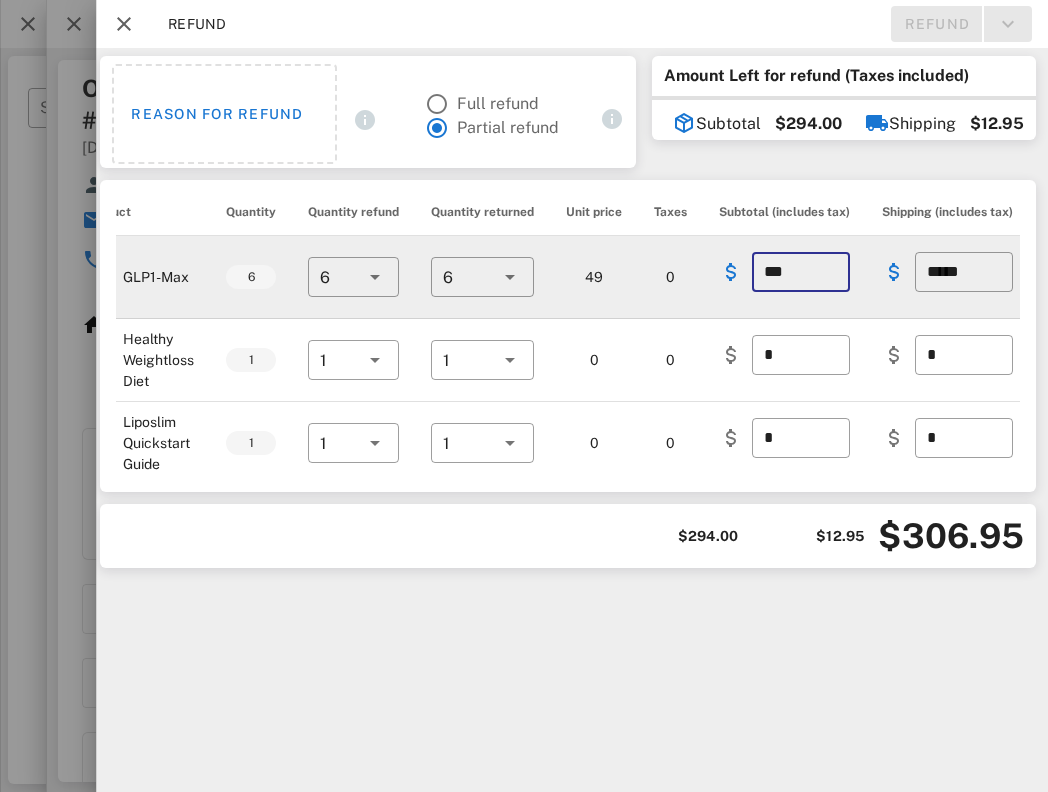 click on "***" at bounding box center [801, 272] 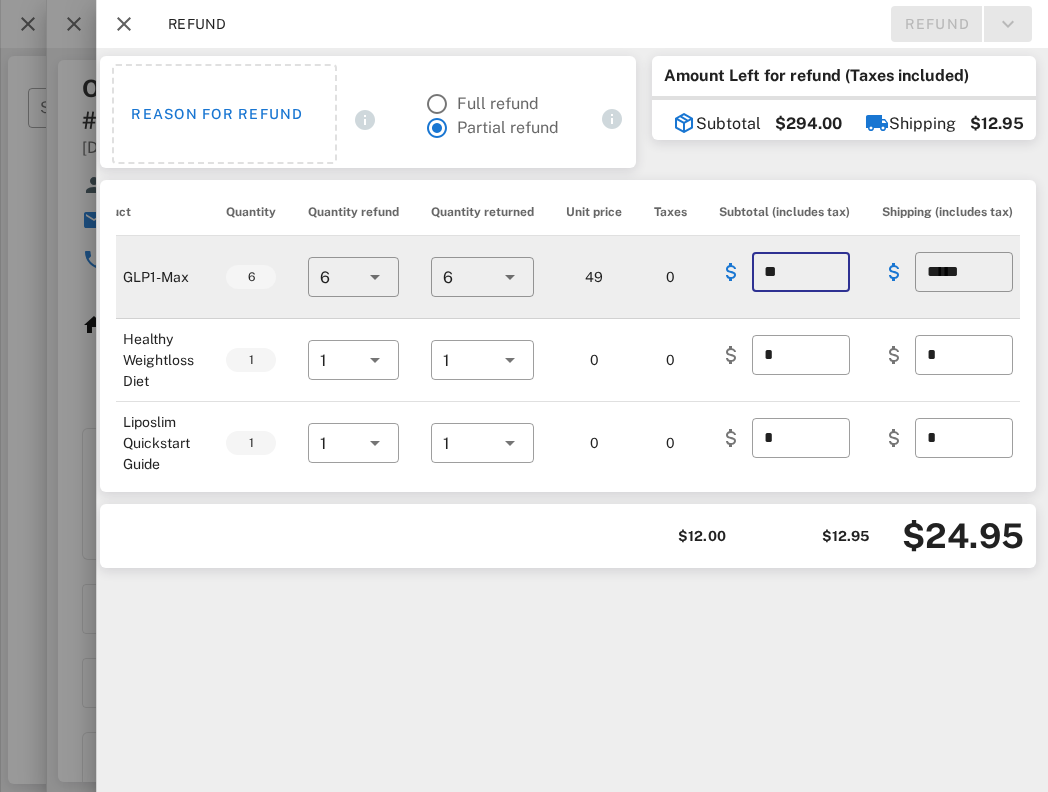 type on "*" 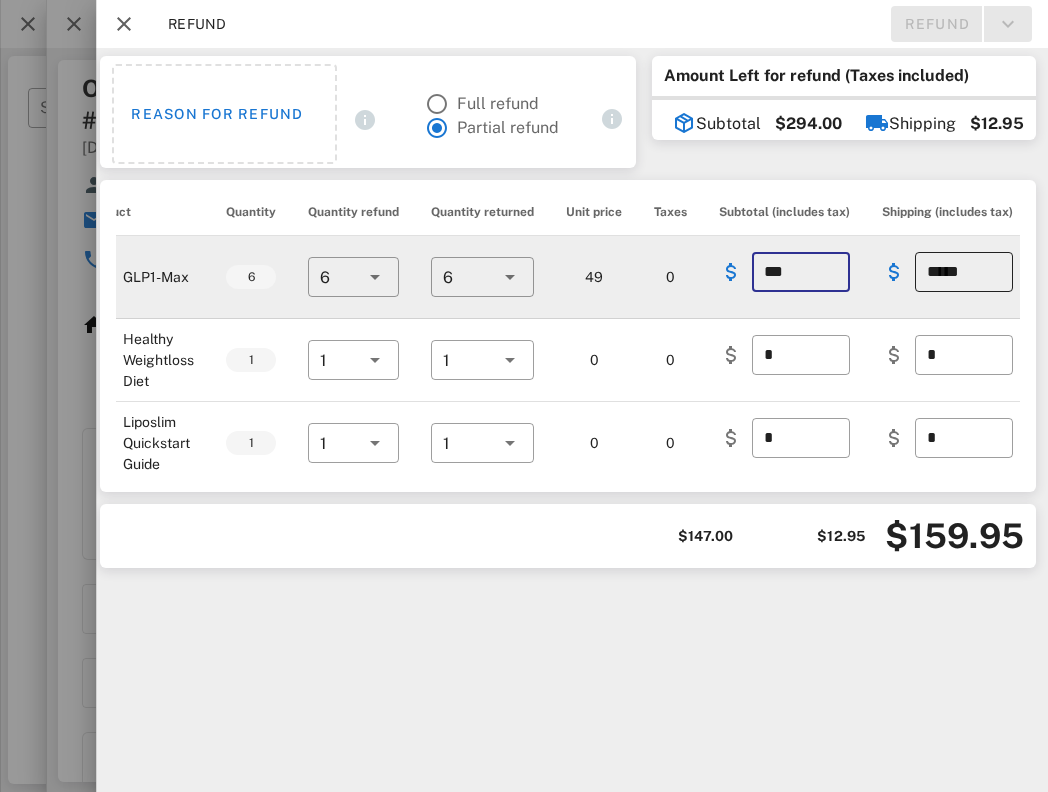 type on "***" 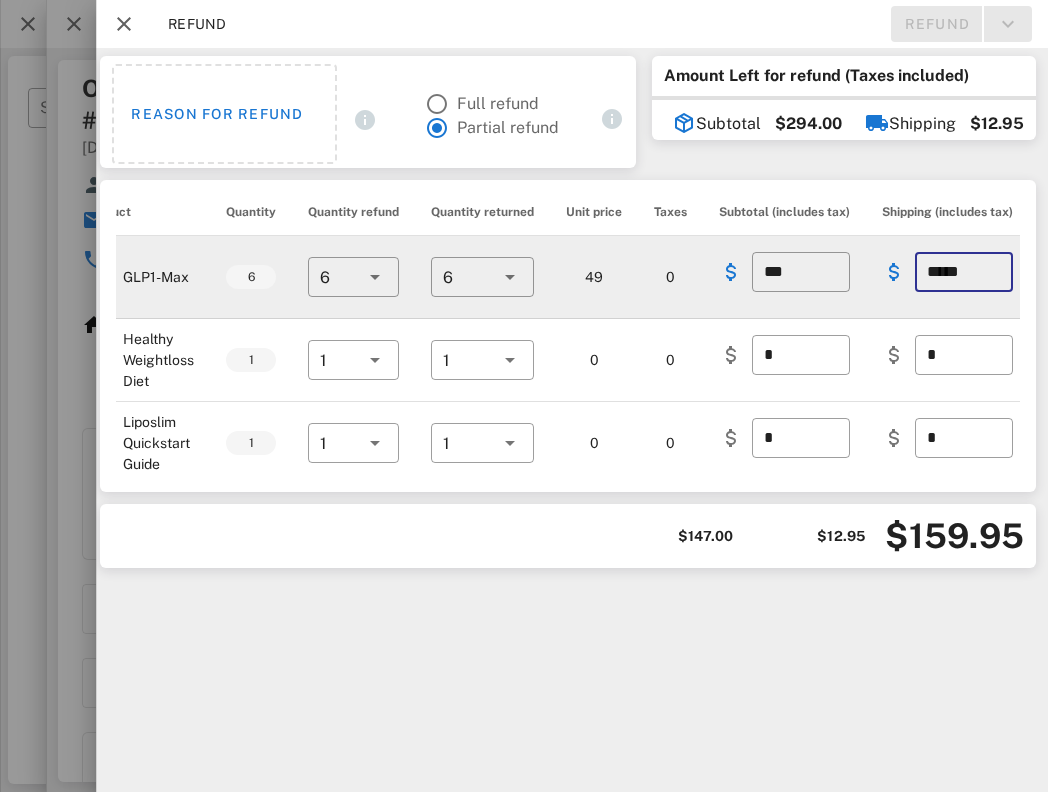 click on "*****" at bounding box center (964, 272) 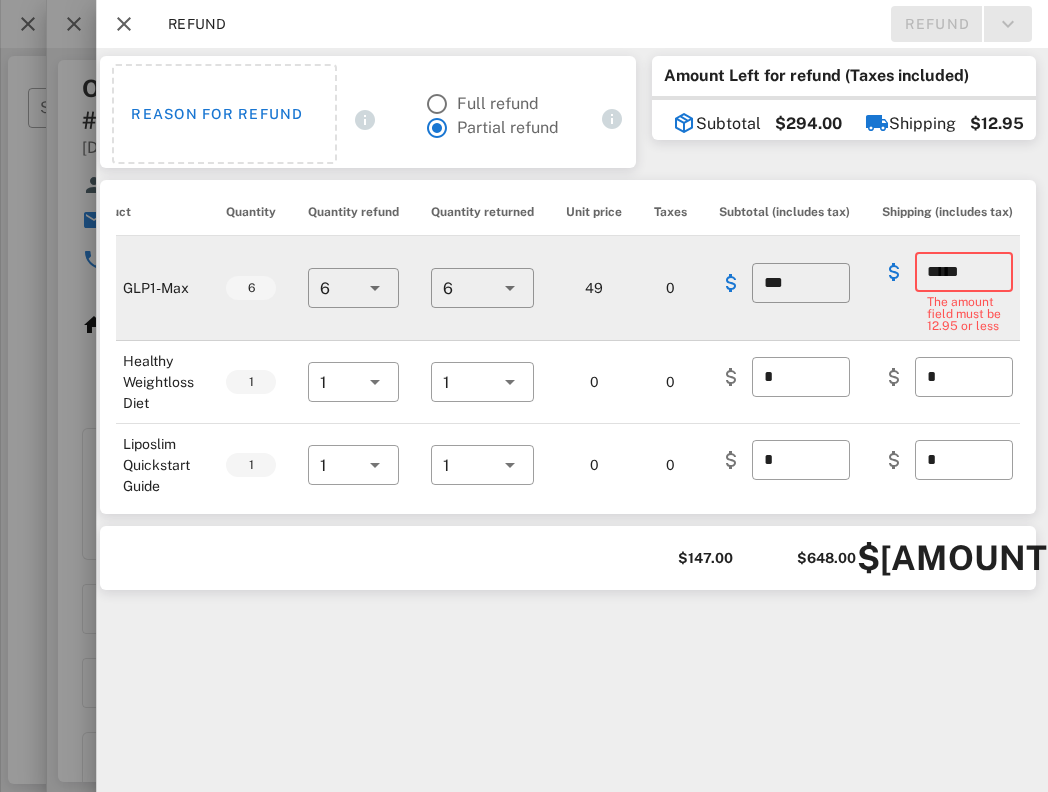 type on "*****" 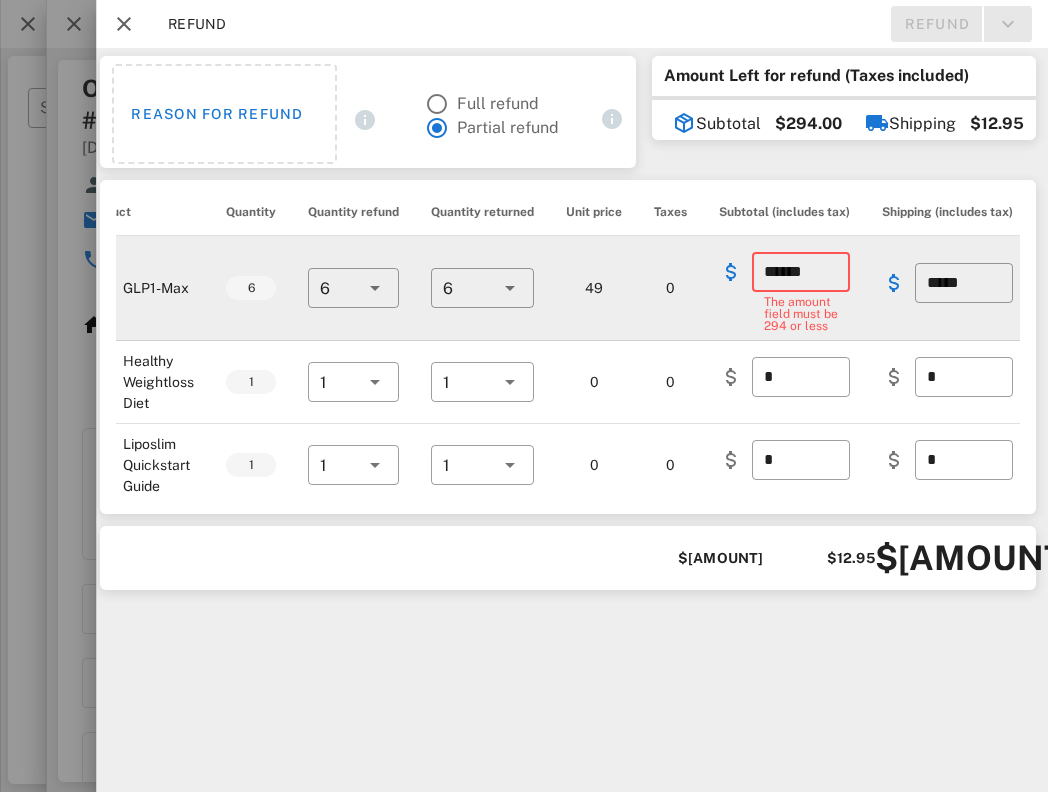 click on "******" at bounding box center [801, 272] 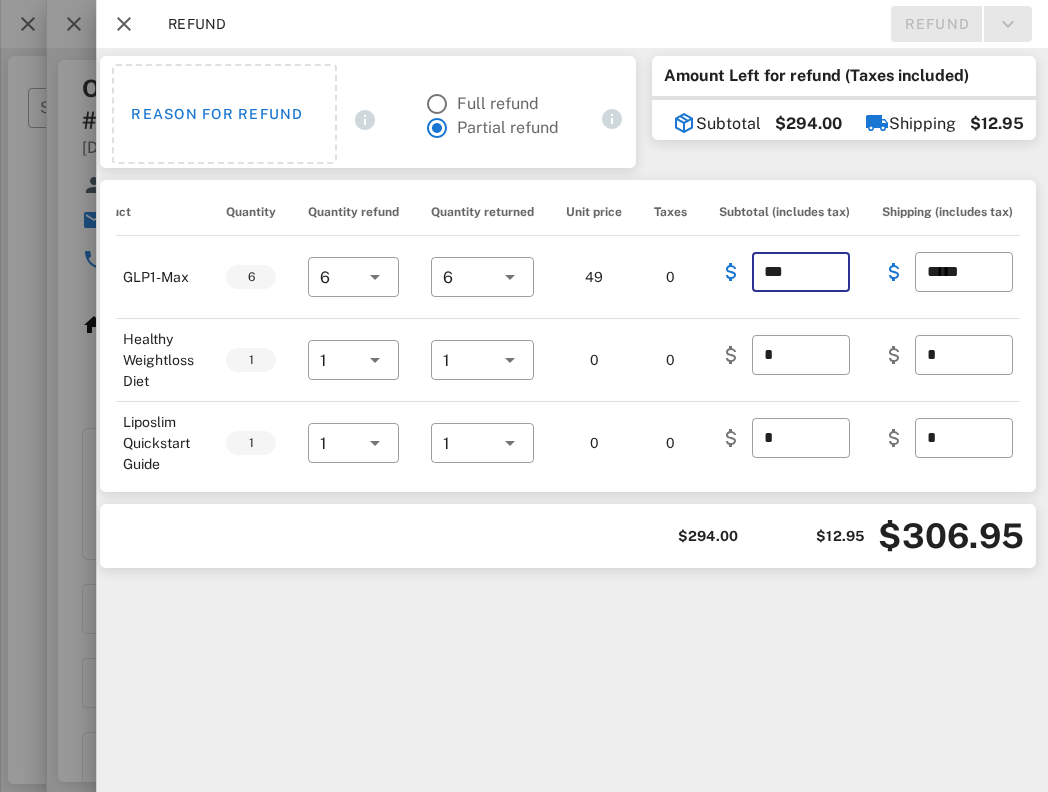 click on "Reason for refund  Full refund Partial refund  Amount Left for refund (Taxes included)   Subtotal   $[AMOUNT]   Shipping   $[AMOUNT]  Product Quantity Quantity refund Quantity returned Unit price Taxes Subtotal (includes tax) Shipping (includes tax) Total  GLP1-Max  6 ​ 6 ​ 6 49 0 ​ *** ​ ***** $[AMOUNT]  Healthy Weightloss Diet  1 ​ 1 ​ 1 0 0 ​ * ​ * 0  Liposlim Quickstart Guide  1 ​ 1 ​ 1 0 0 ​ * ​ * 0  $[AMOUNT]   $[AMOUNT]   $[AMOUNT]" at bounding box center [572, 420] 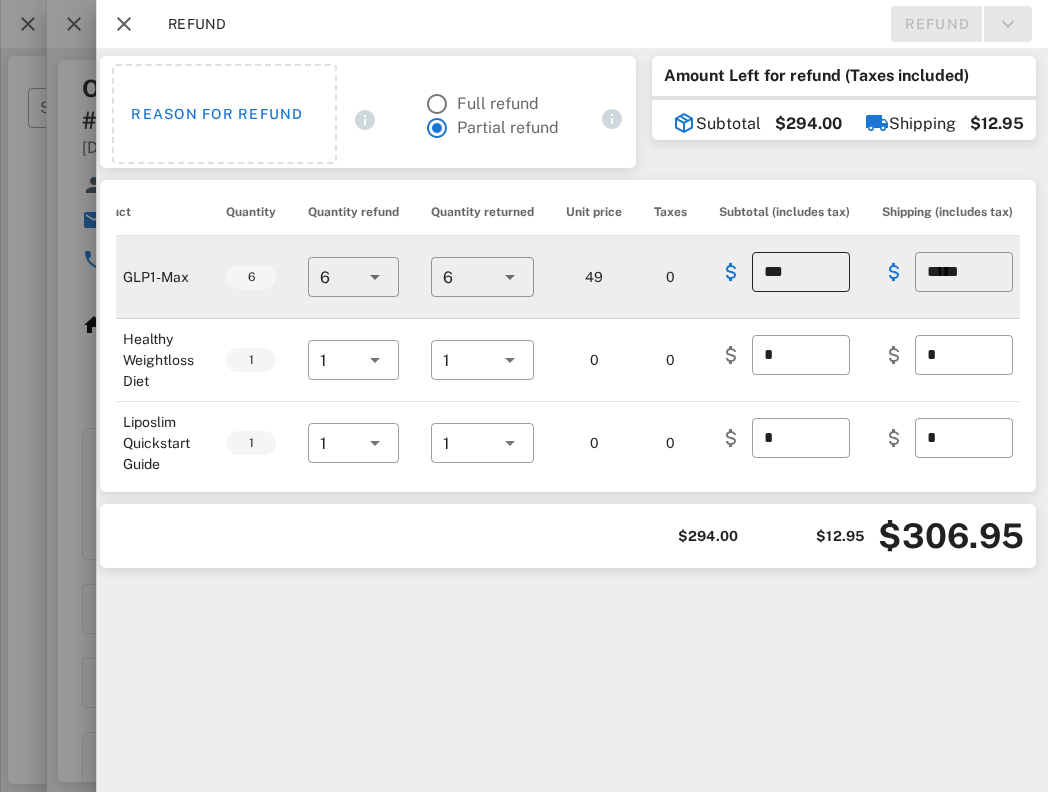 click on "***" at bounding box center (801, 272) 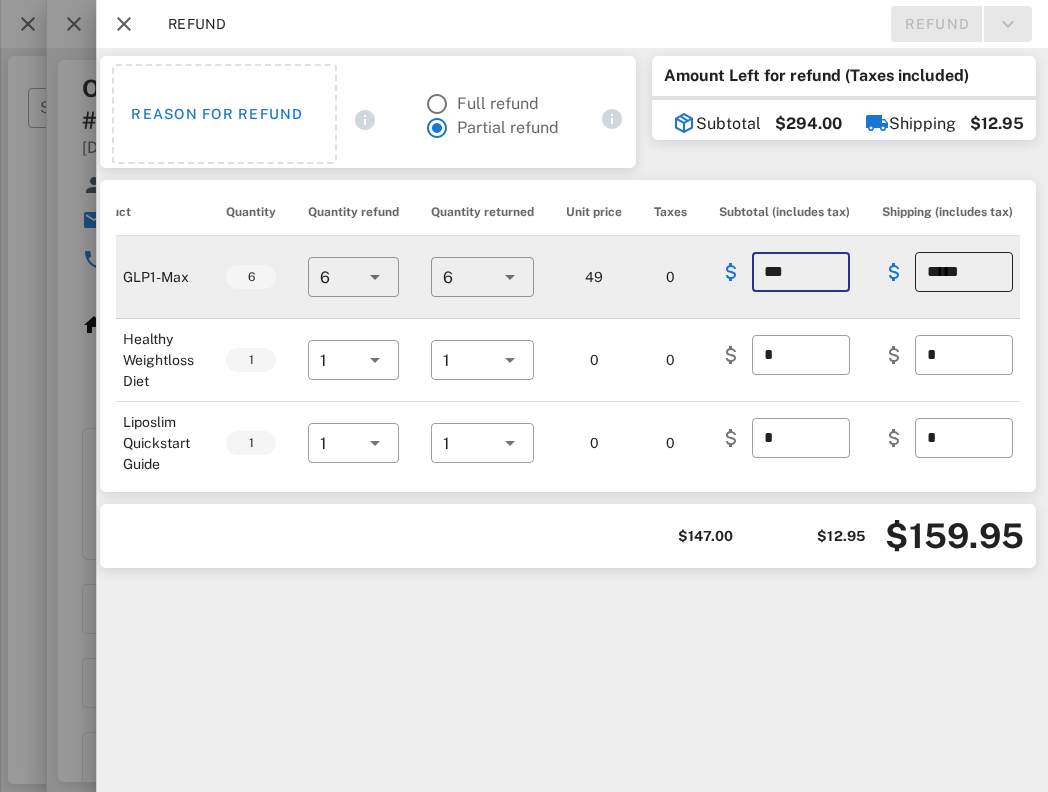 type on "***" 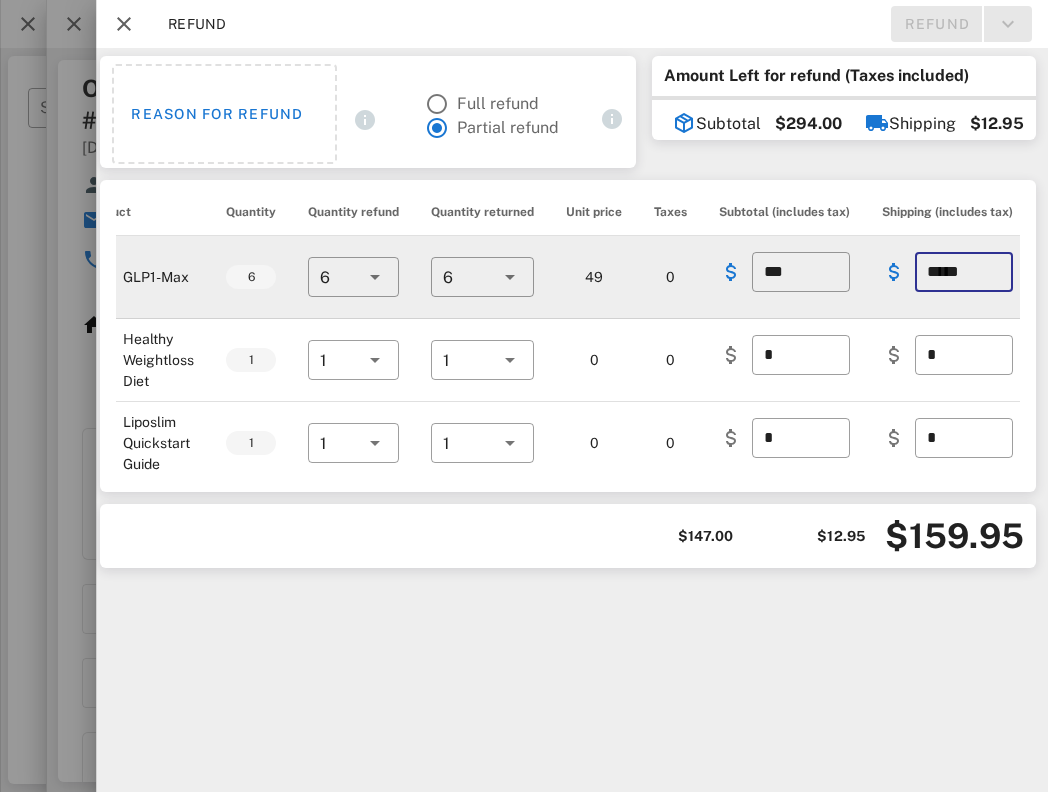 click on "*****" at bounding box center (964, 272) 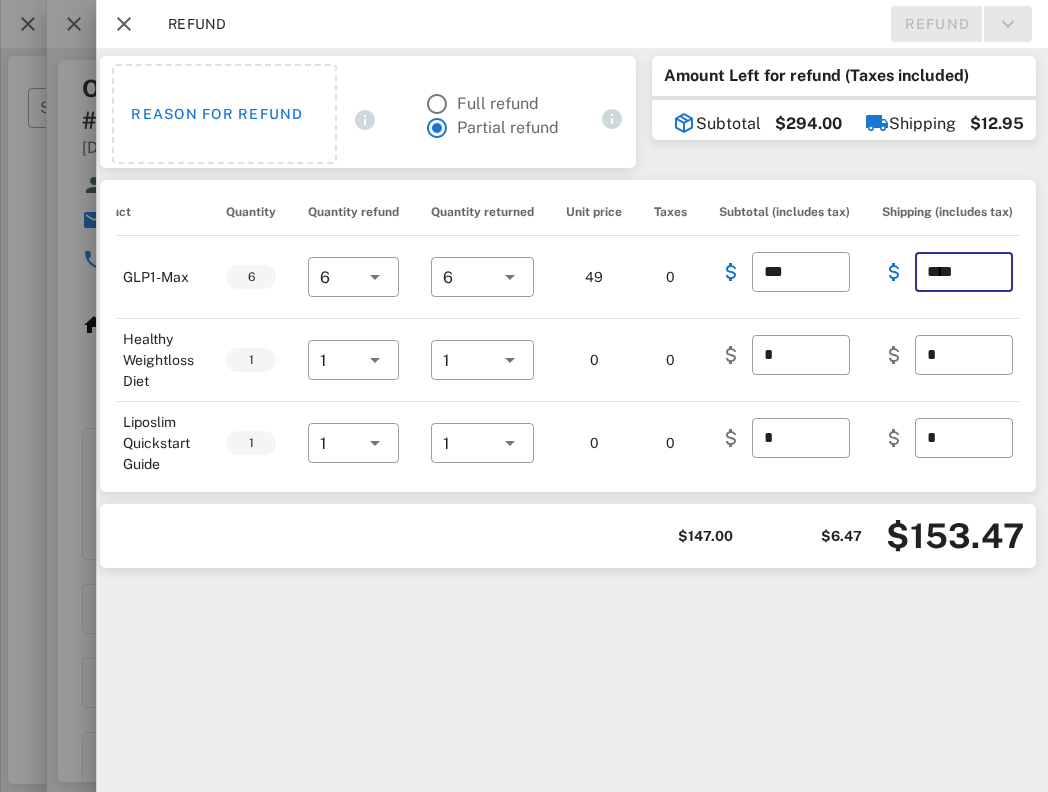 type on "****" 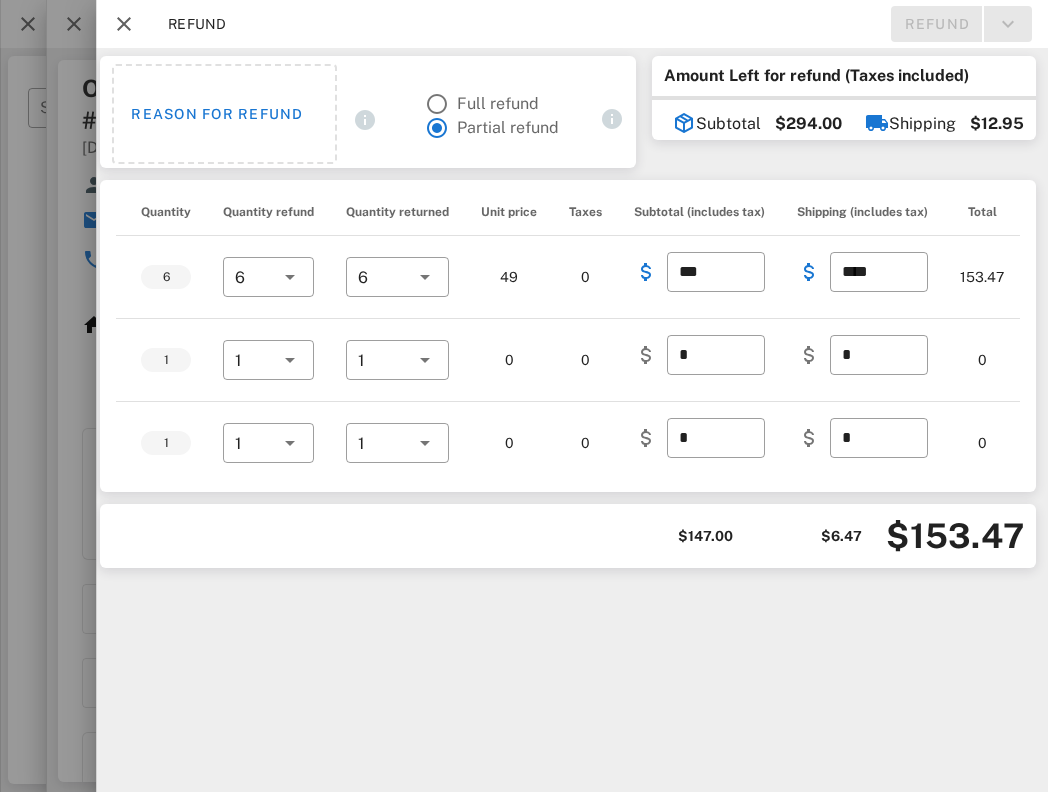scroll, scrollTop: 0, scrollLeft: 0, axis: both 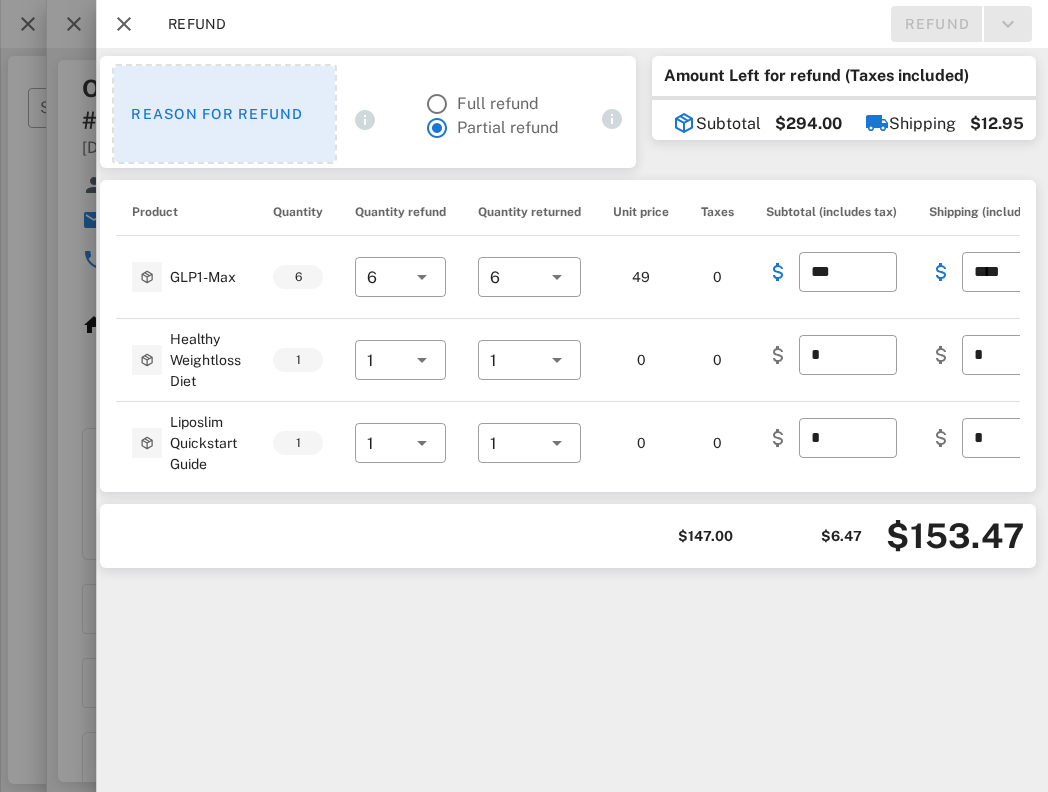 click on "Reason for refund" at bounding box center (224, 114) 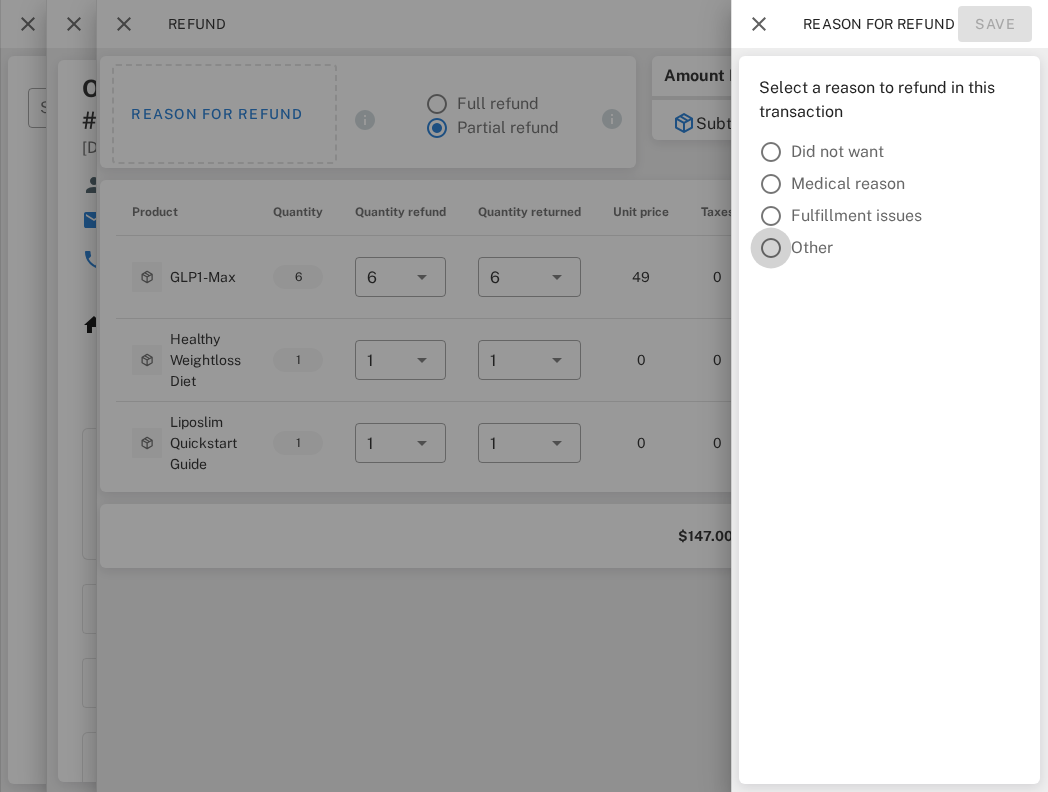 drag, startPoint x: 778, startPoint y: 236, endPoint x: 778, endPoint y: 247, distance: 11 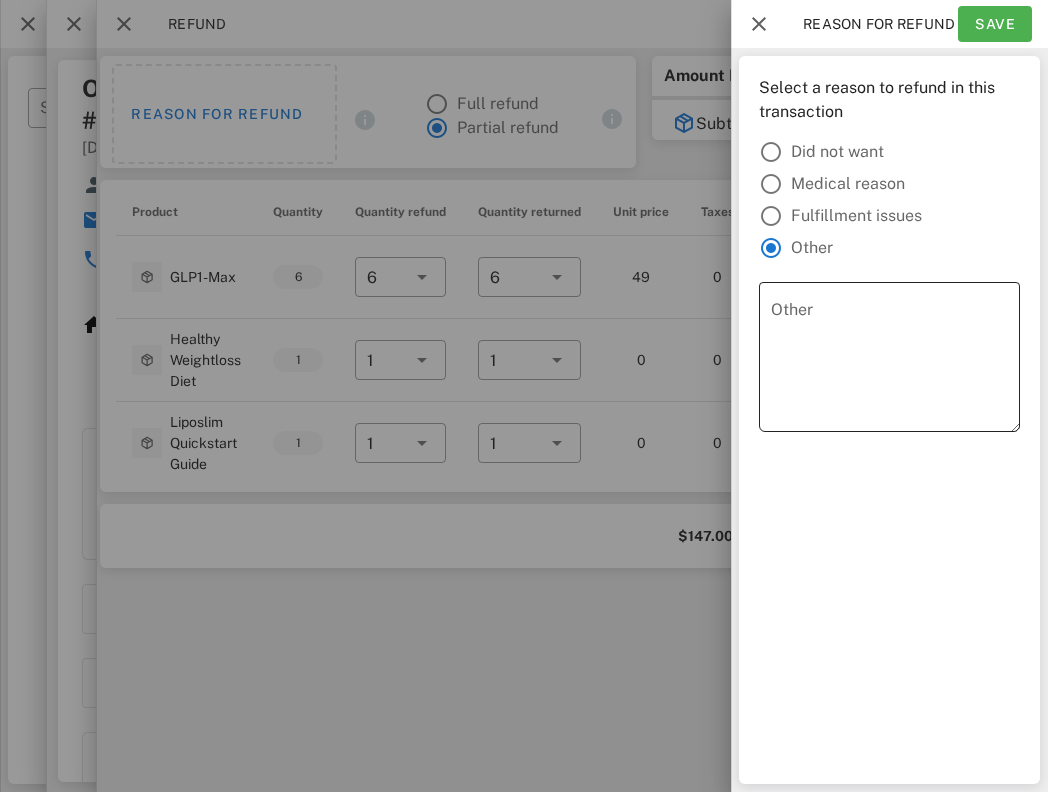 click on "Other" at bounding box center [895, 362] 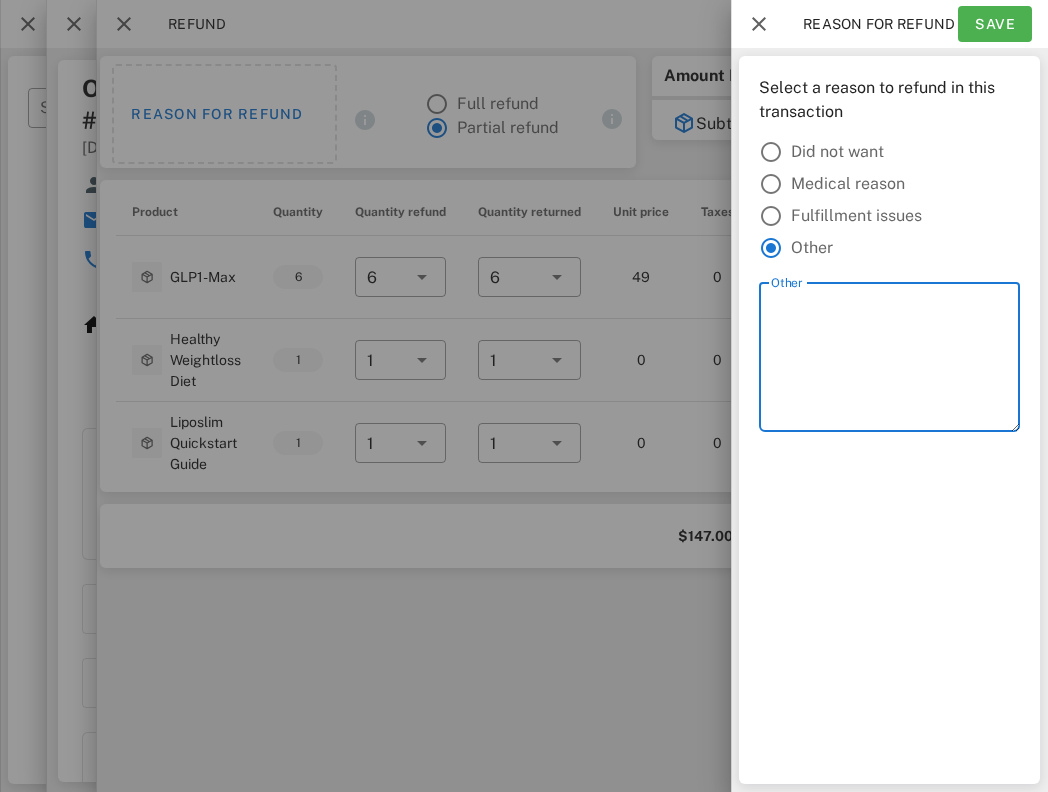 click on "Other" at bounding box center [895, 362] 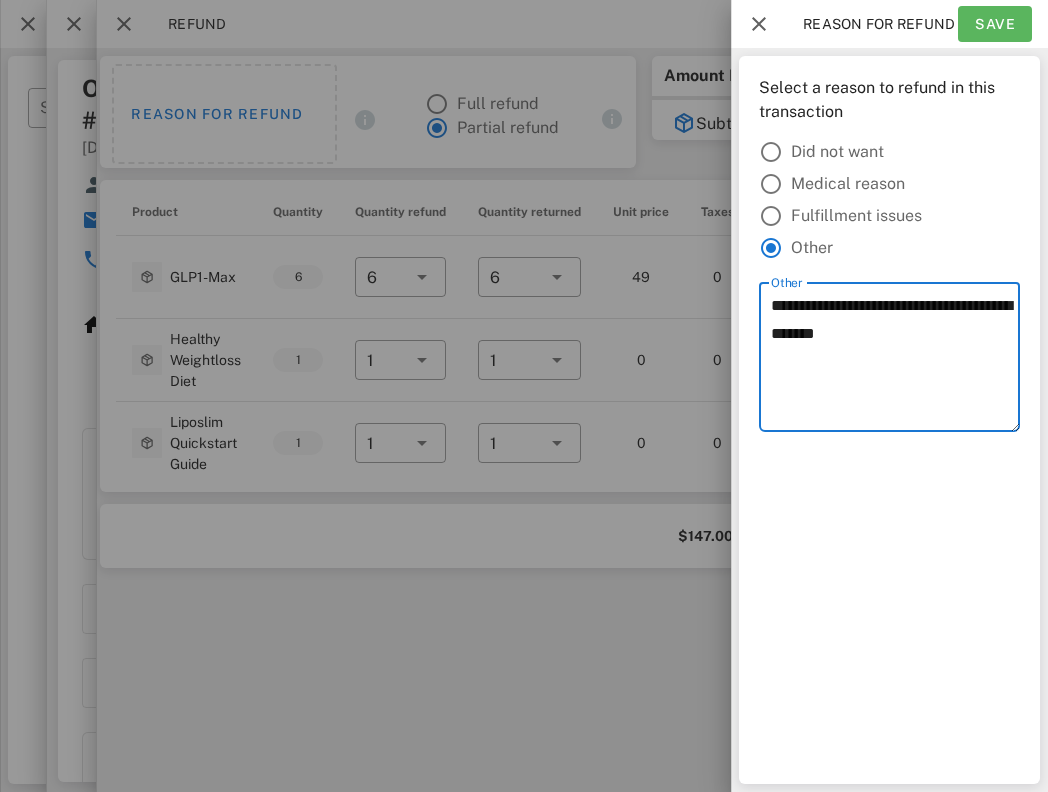type on "**********" 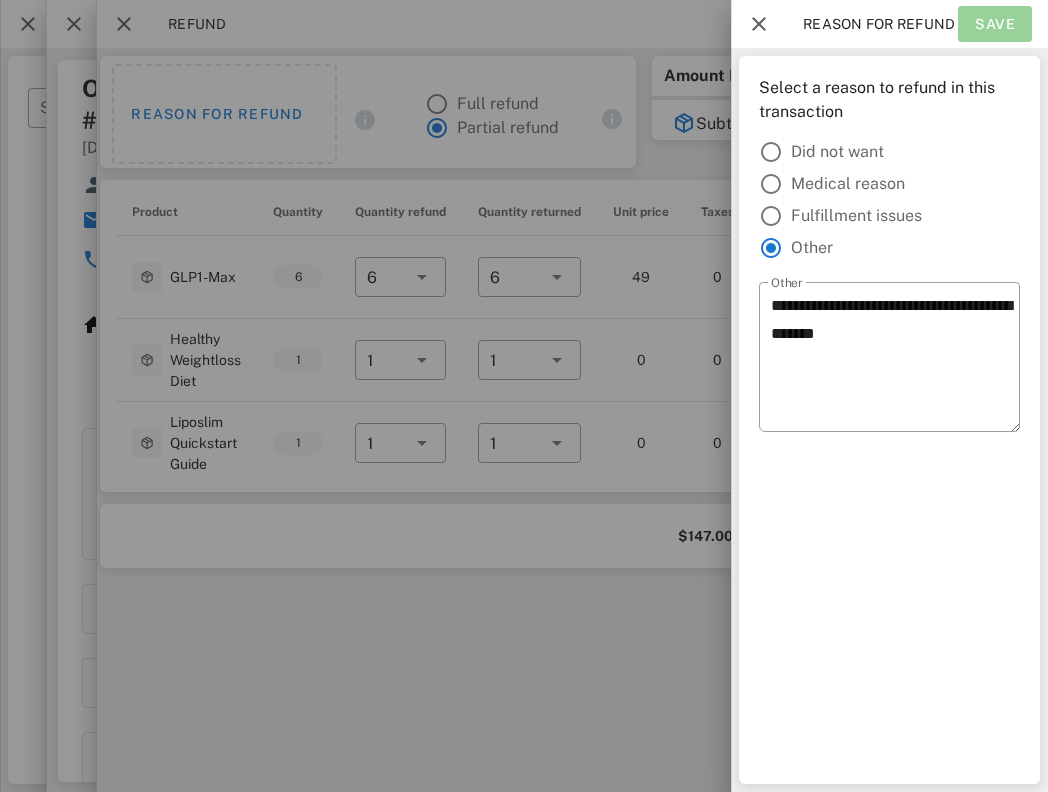 click on "Save" at bounding box center (995, 24) 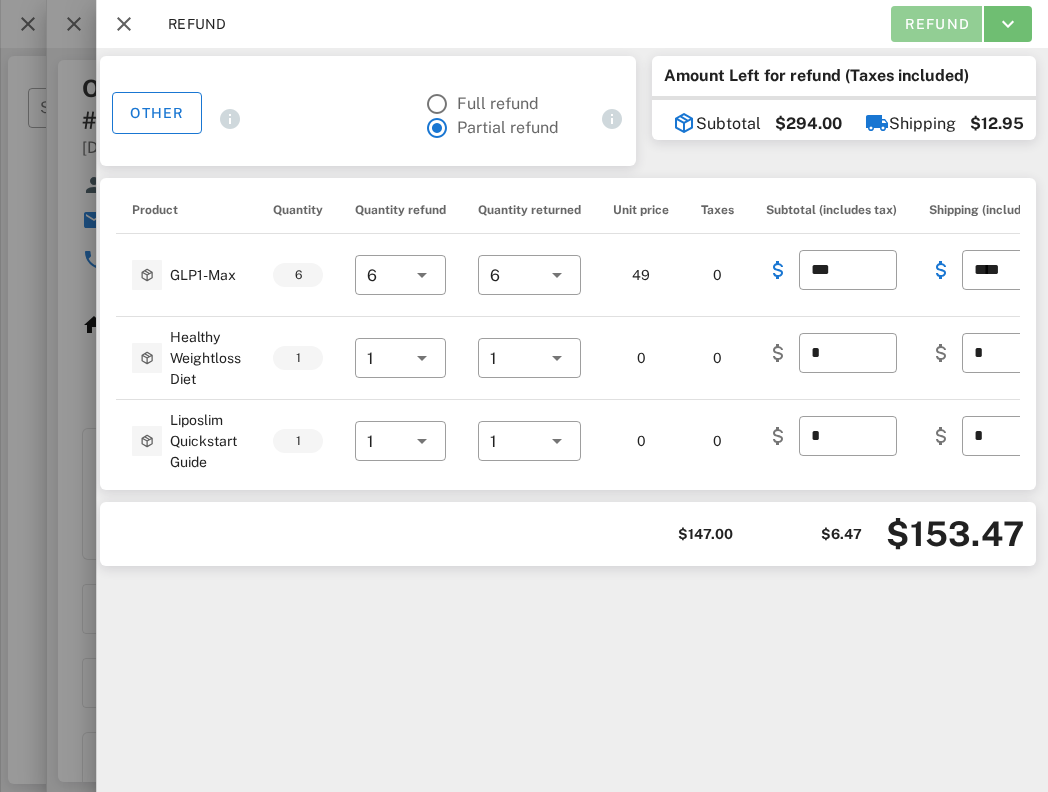 click on "Refund" at bounding box center [936, 24] 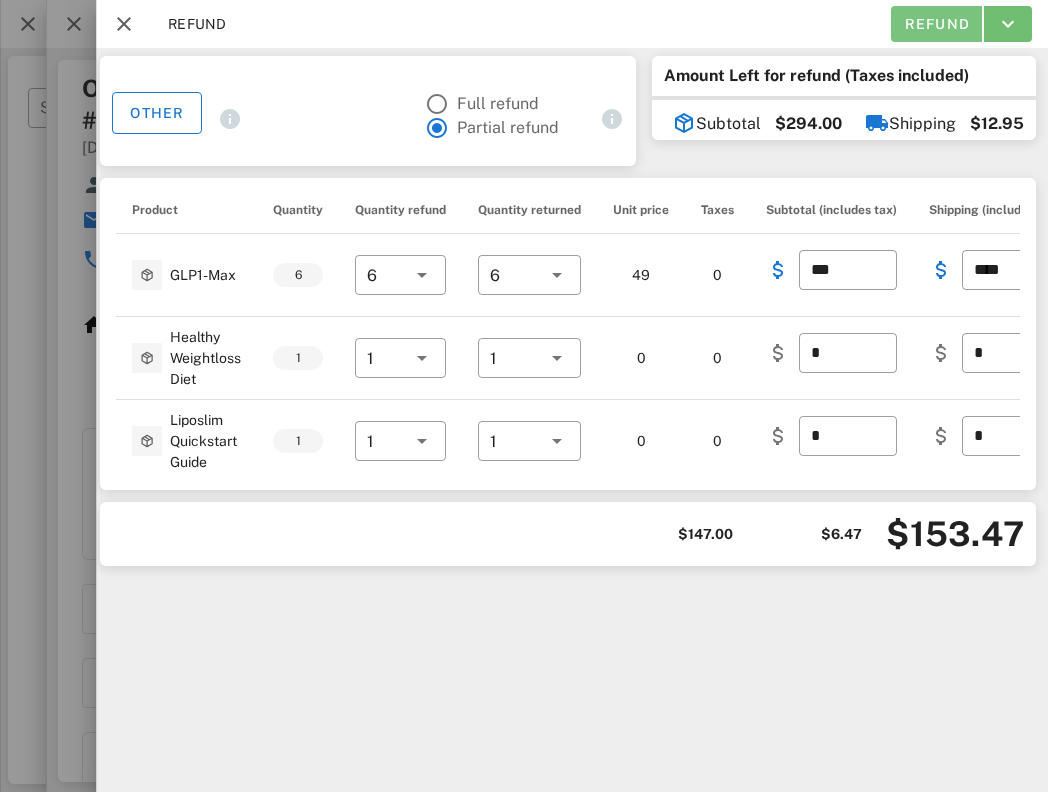 scroll, scrollTop: 0, scrollLeft: 0, axis: both 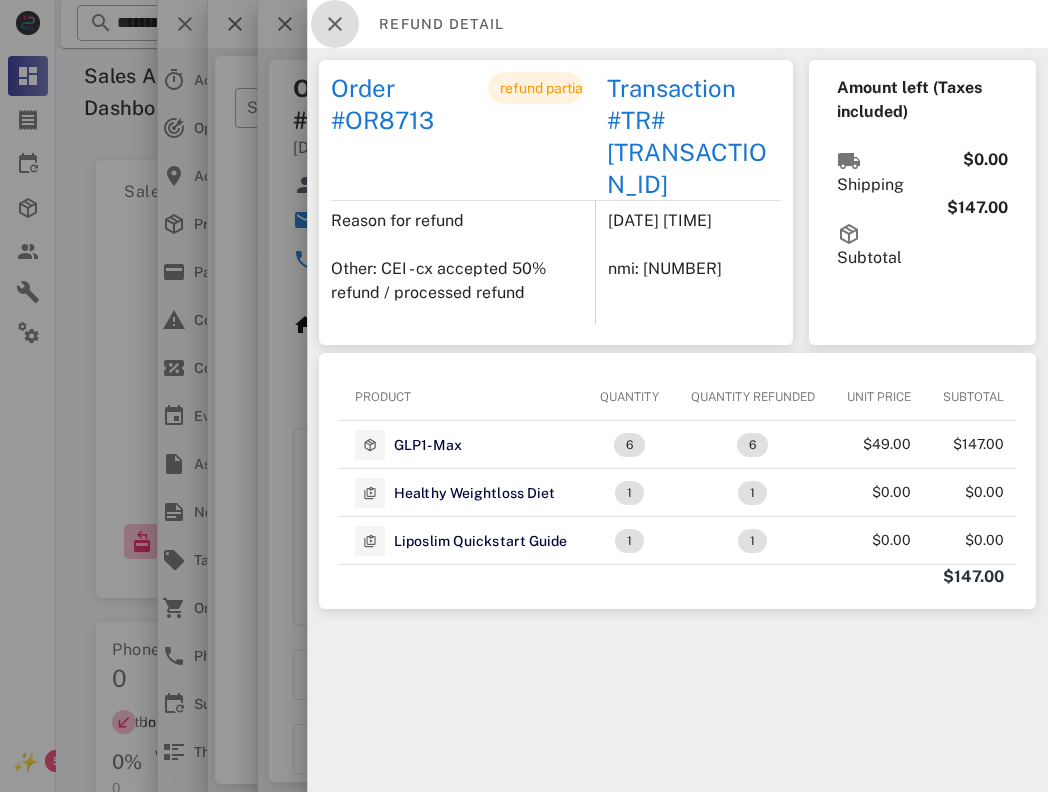 click at bounding box center [335, 24] 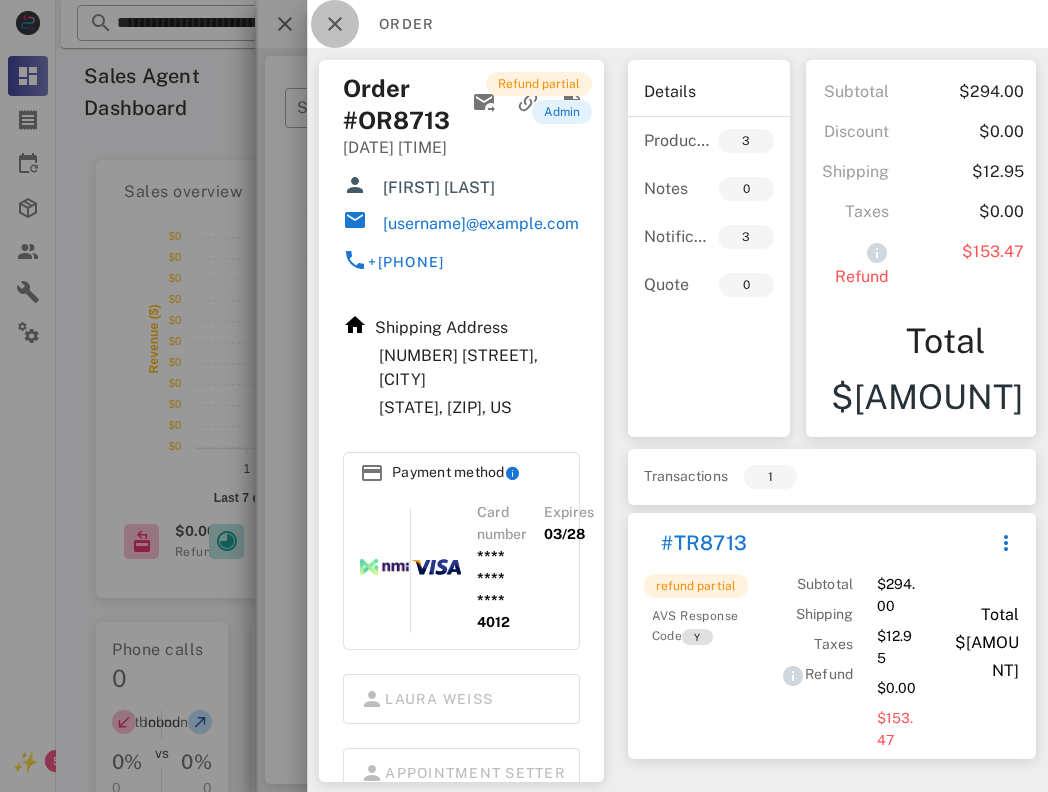 click at bounding box center (335, 24) 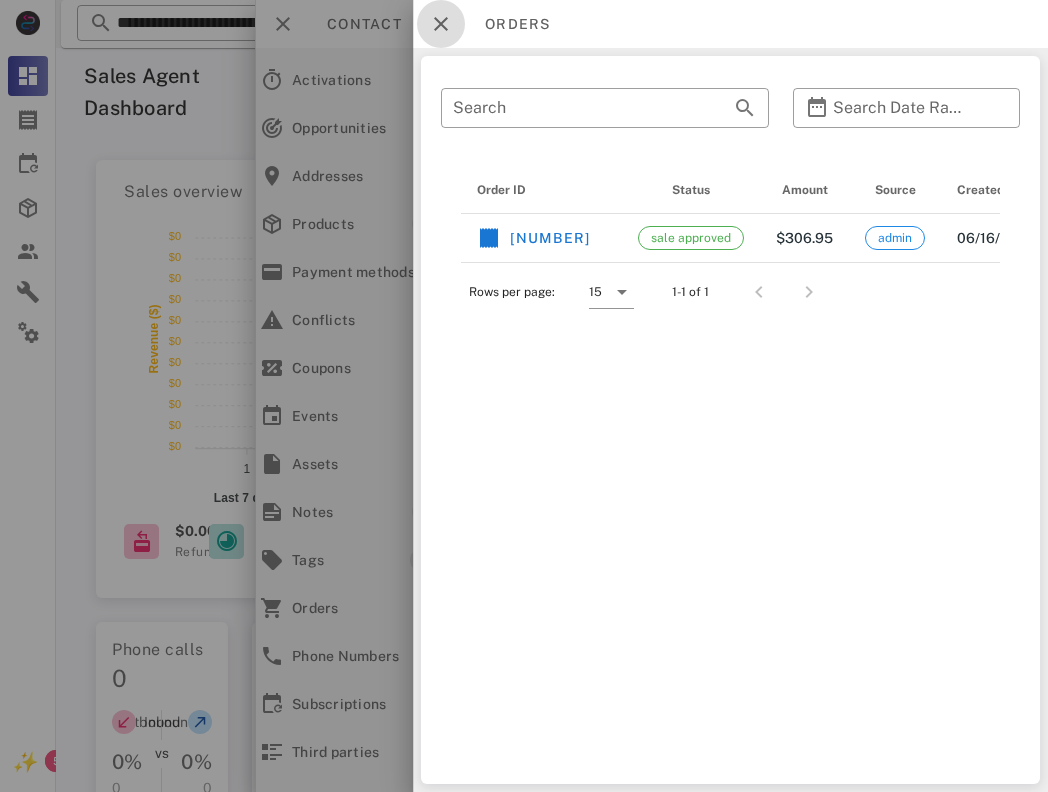 click at bounding box center [441, 24] 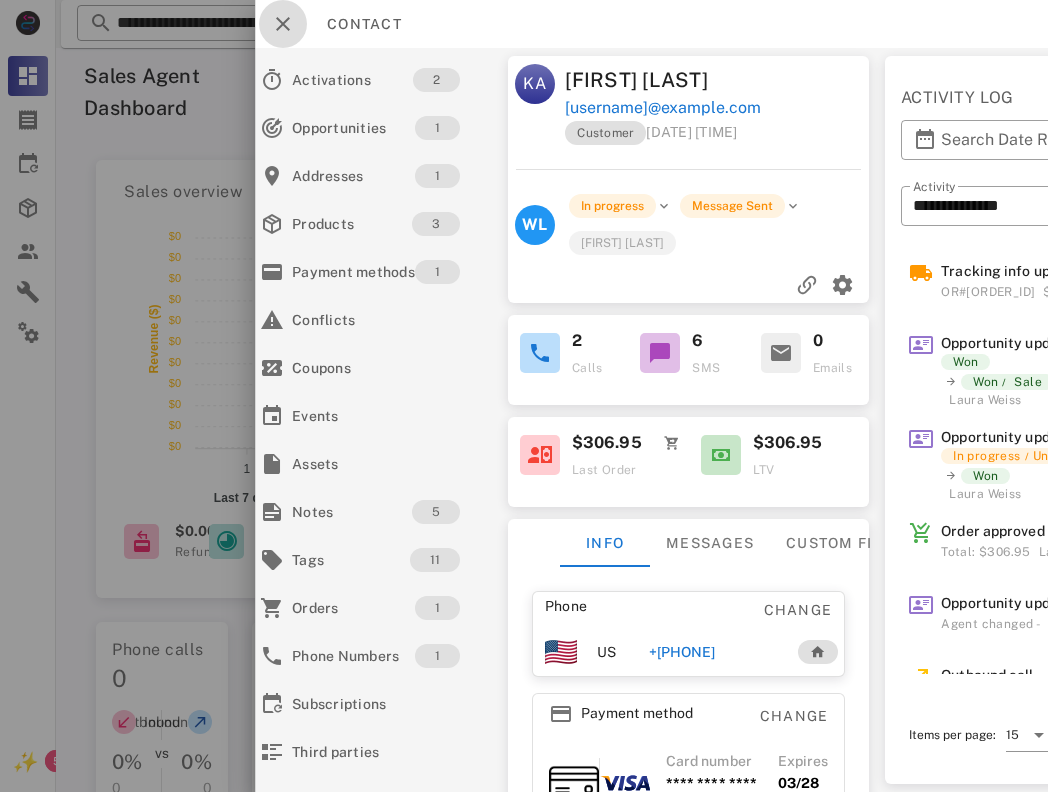 click at bounding box center (283, 24) 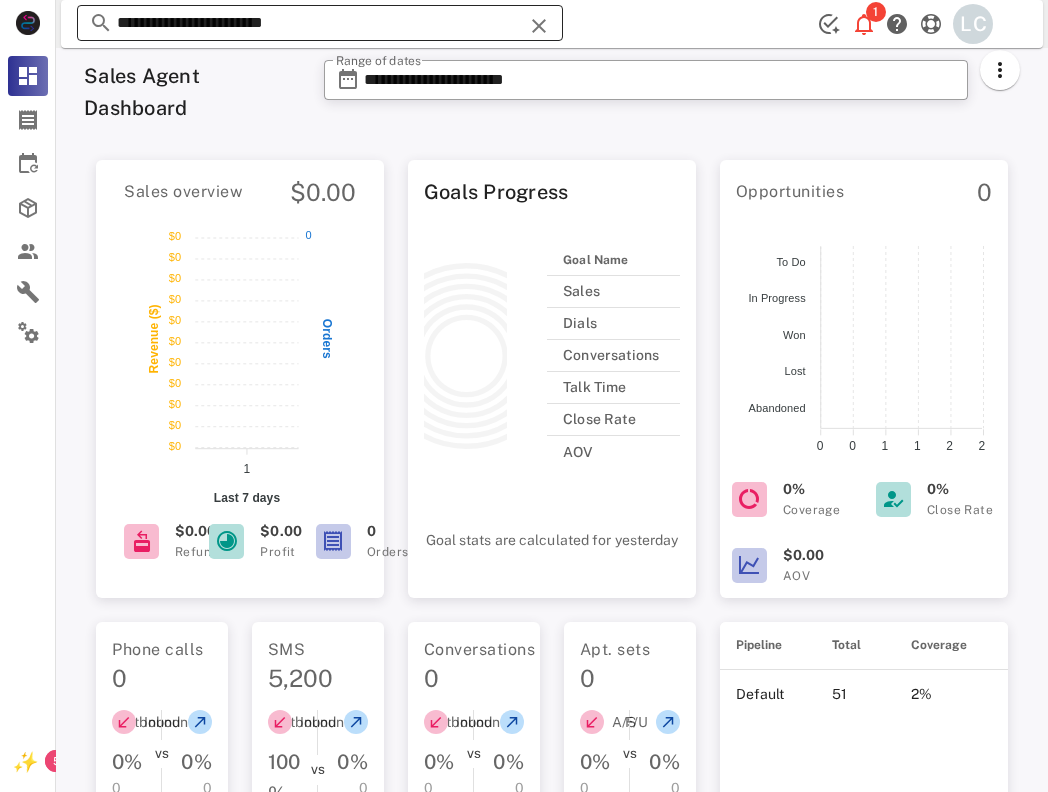 click on "**********" at bounding box center (320, 23) 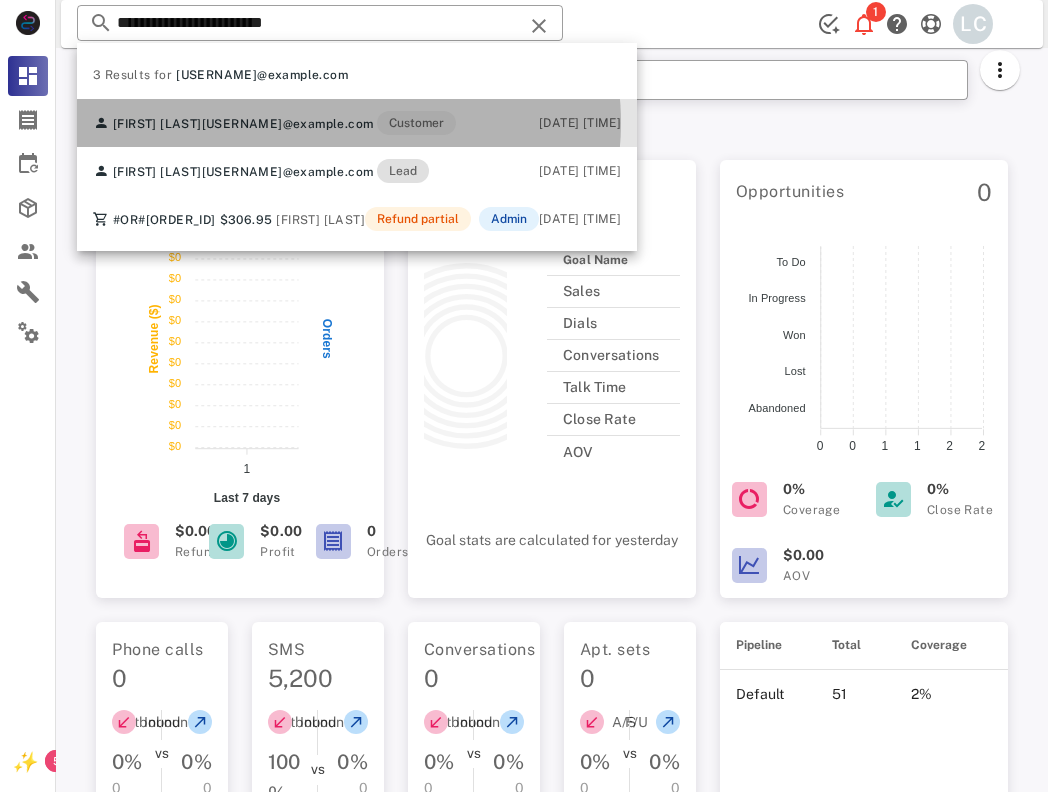 click on "Customer" at bounding box center [416, 123] 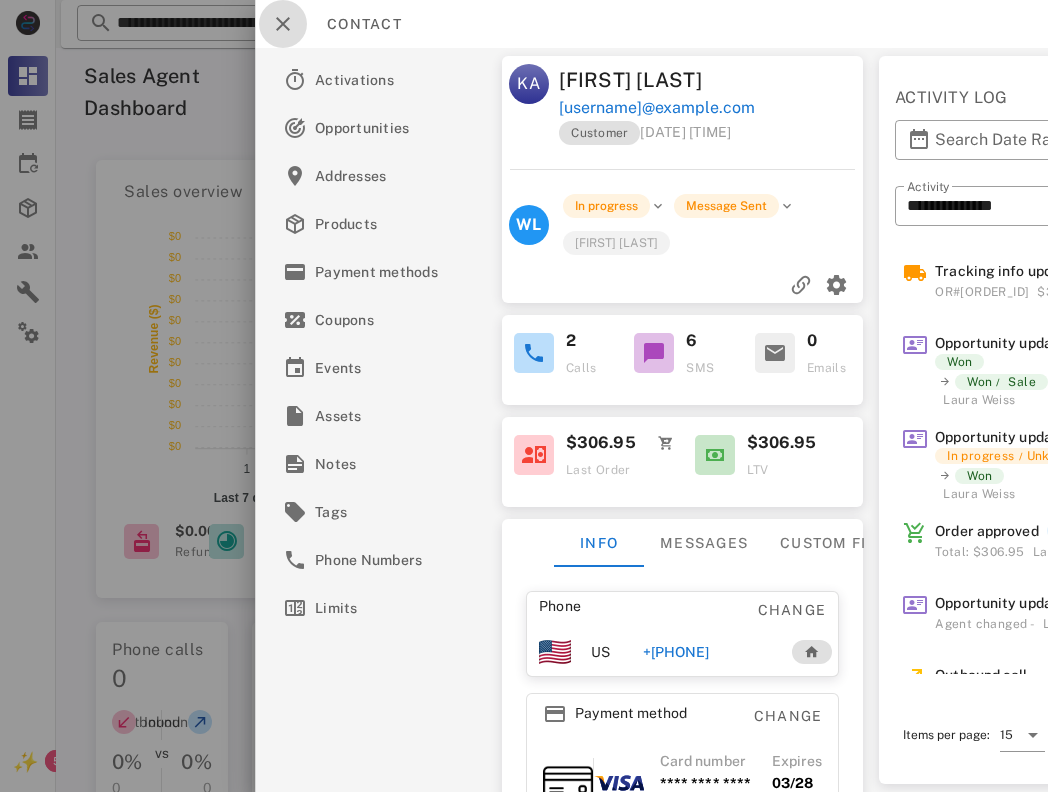 click at bounding box center (283, 24) 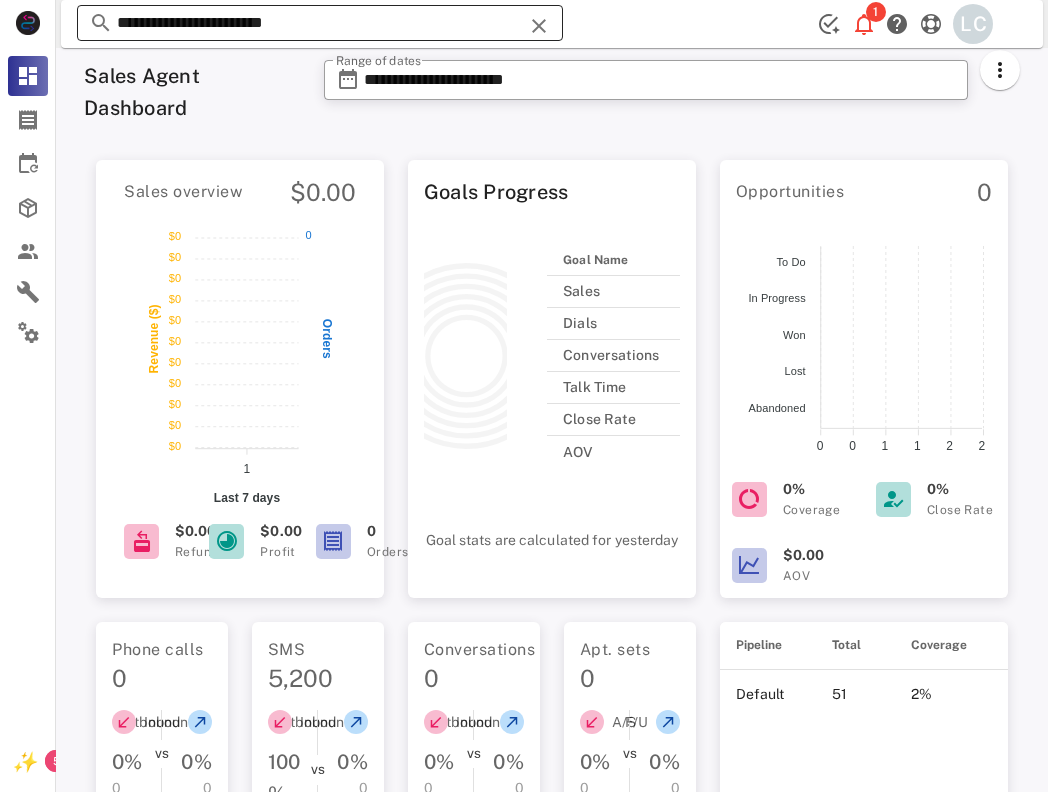 click at bounding box center (539, 26) 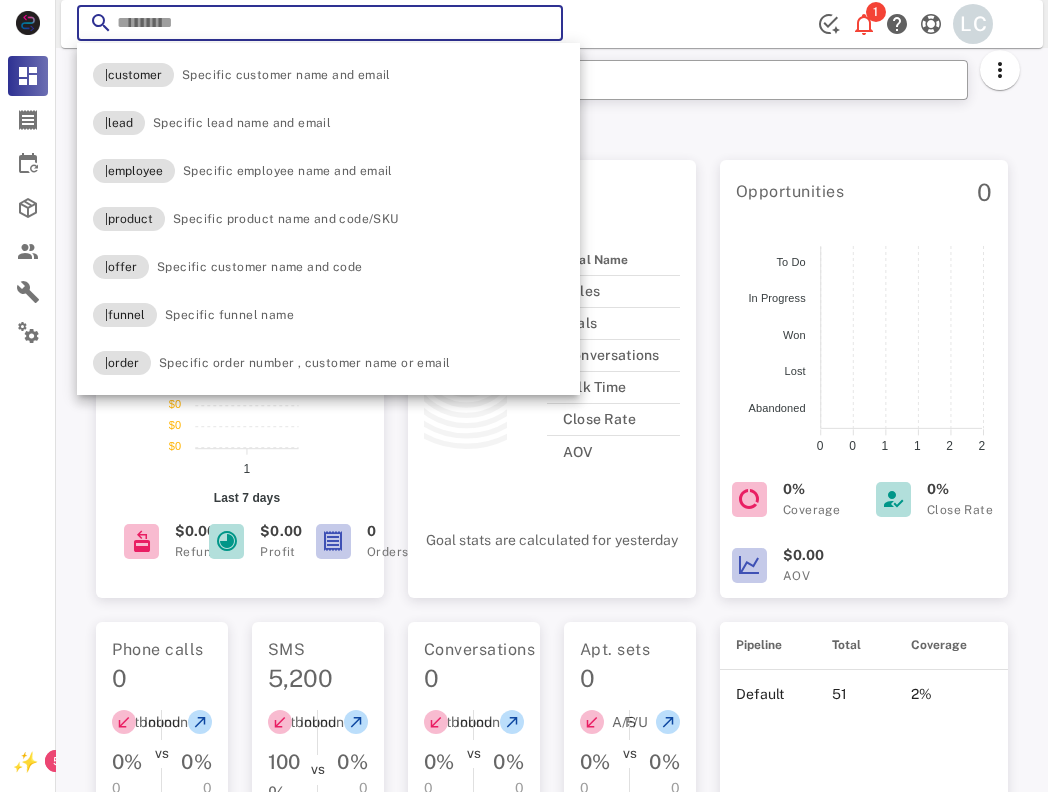 click at bounding box center (320, 23) 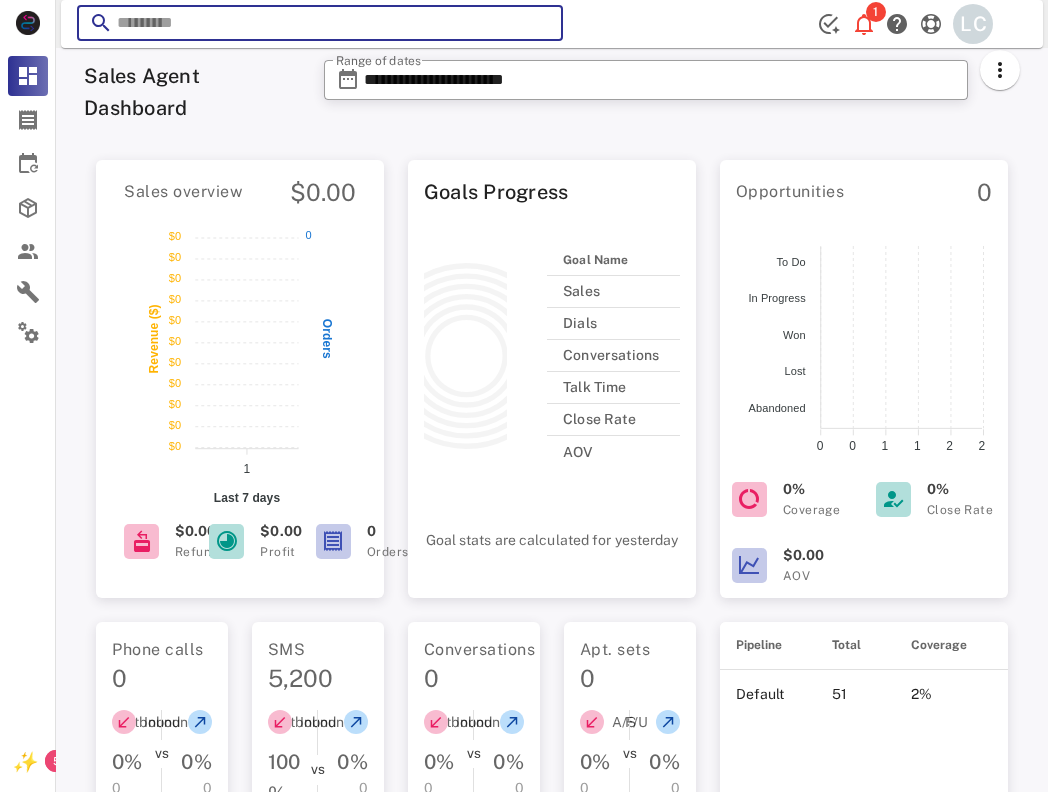 paste on "**********" 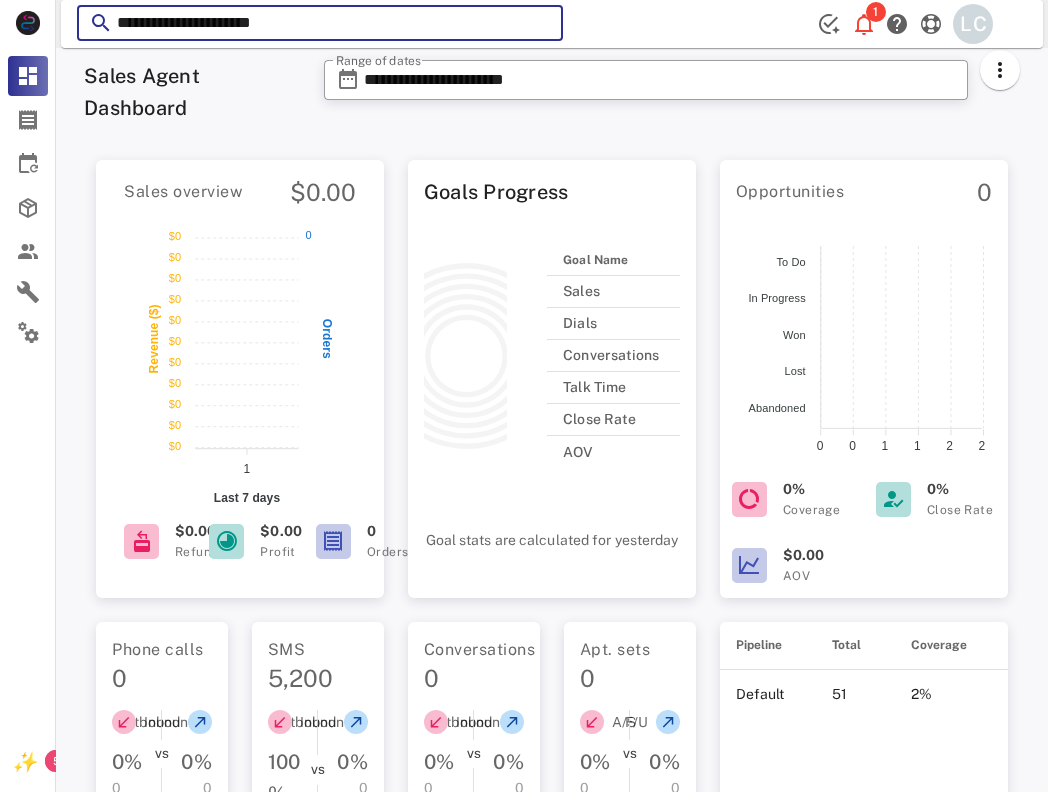 type on "**********" 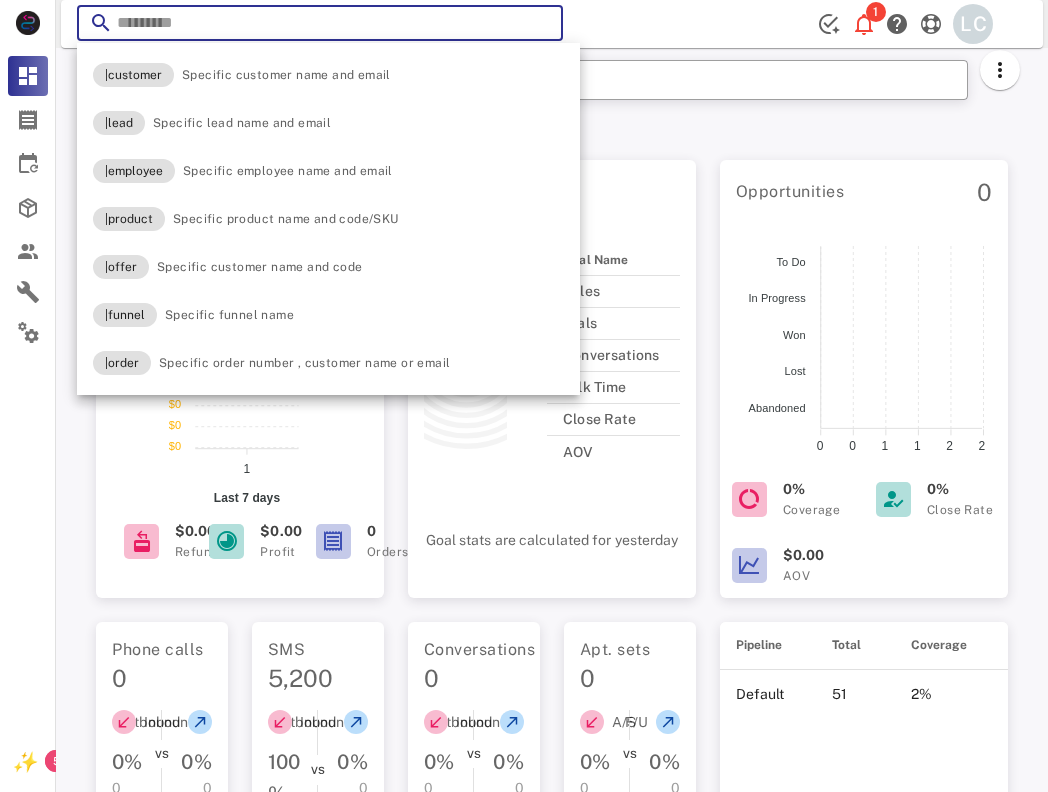 click on "Sales overview  $0.00 $0 $0 $0 $0 $0 $0 $0 $0 $0 $0 $0 $0 $0 $0 $0 $0 $0 $0 $0 $0 $0 $0 Revenue ($) 1 1 Last 7 days 0 0 Orders $0.00 Refunds $0.00 Profit 0 Orders Goals Progress Goal Name Percentage  Sales   0%   Dials   0%   Conversations   0%   Talk Time   0%   Close Rate   0%   AOV   0%  Goal stats are calculated for yesterday  Opportunities  0 To Do To Do In Progress In Progress Won Won Lost Lost Abandoned Abandoned 2 2 2 2 1 1 1 1 0 0 0 0 0% Coverage 0% Close Rate $0.00 AOV  Phone calls  0 Inbound 0%  0   VS  Outbound 0% 0  SMS  5,200 Inbound 100%  5,200   VS  Outbound 0% 0  Conversations  0 Inbound 0%  0   VS  Outbound 0% 0  Apt. sets  0 A/S 0%  0   VS  F/U 0% 0  Talk time  0 Inbound 0%  0   VS  Outbound 0% 0  Orders  0 Inbound 0%  0   VS  Outbound 0% 0 Logicall Customer Support Place #72 Pipeline Total Coverage Agents Orders Default 51 2% 43 83 order Call  Type   Channel  Subtotal Shipping Taxes Total Payout Date No data available Rows per page: 15  No results" at bounding box center [552, 712] 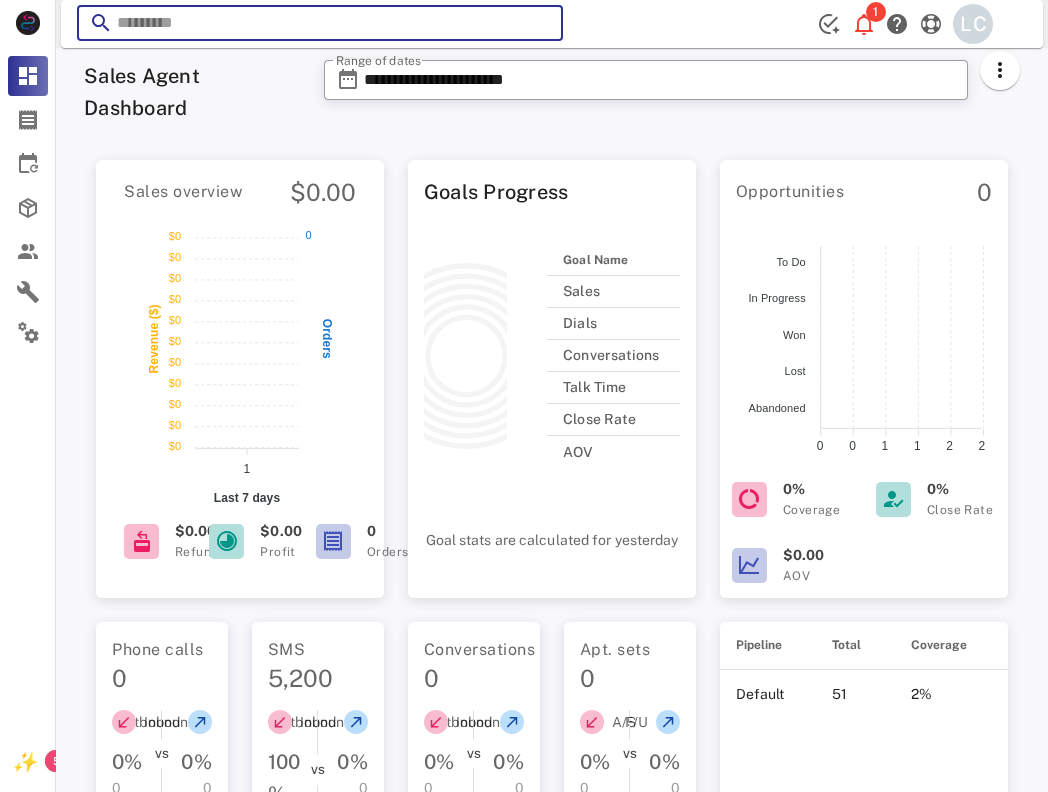 click at bounding box center [320, 23] 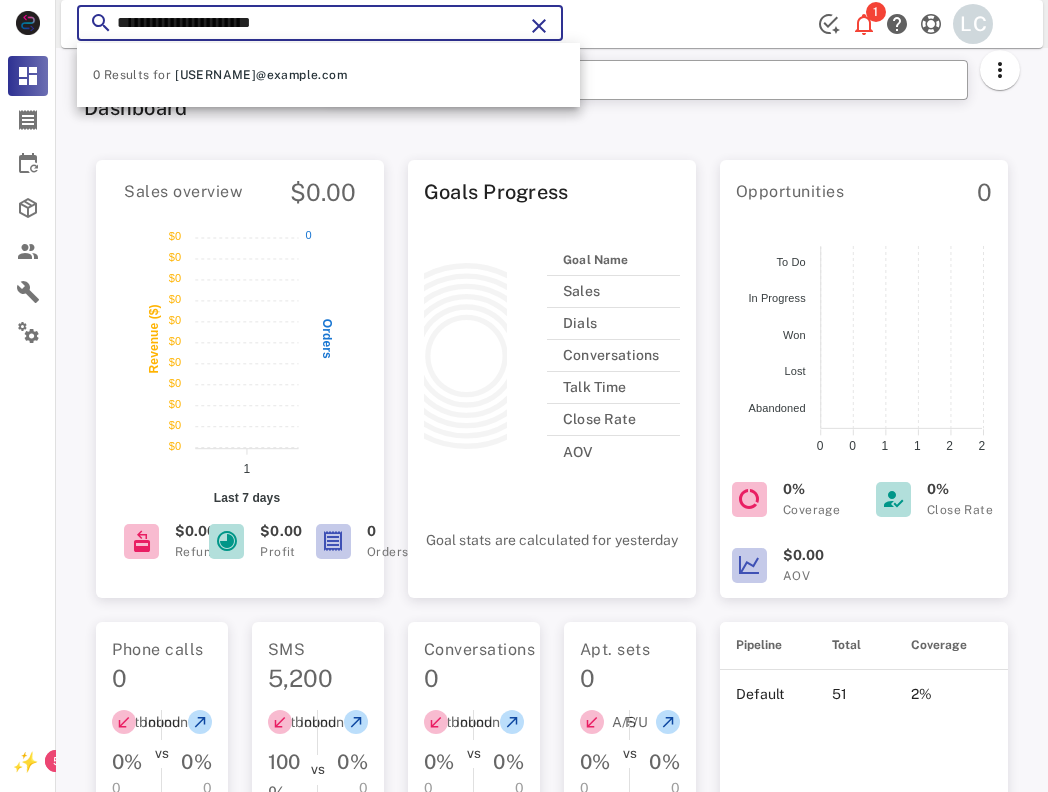 click on "**********" at bounding box center [320, 23] 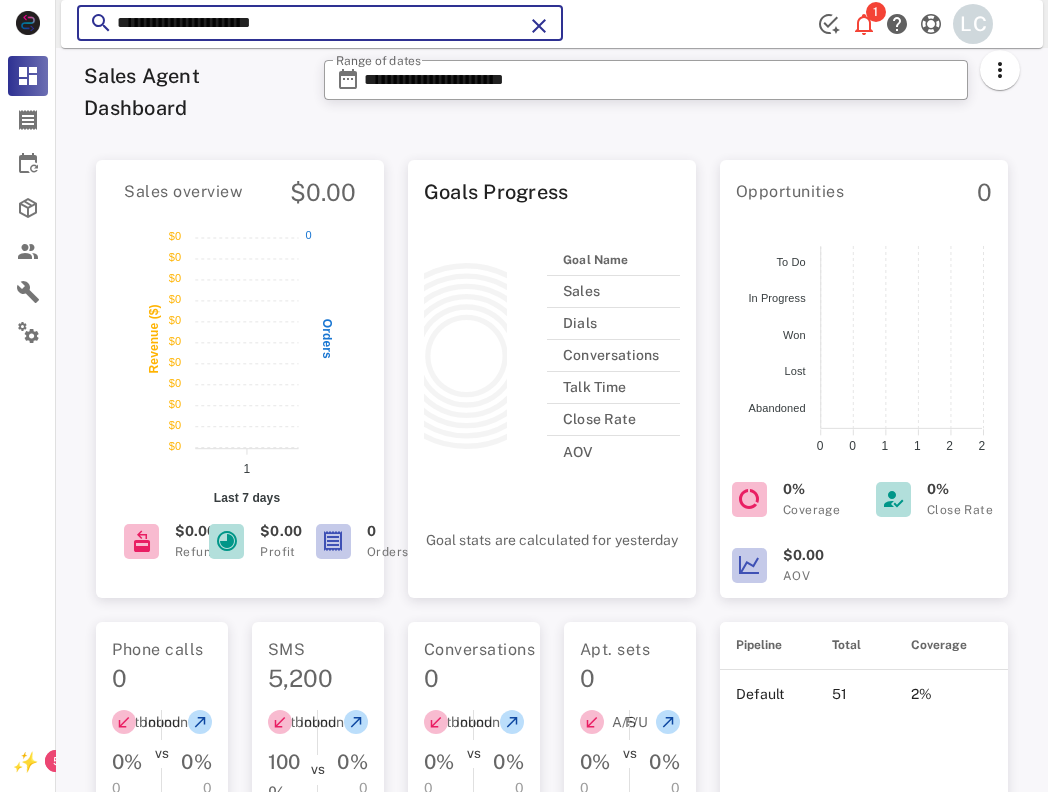 click on "**********" at bounding box center (320, 23) 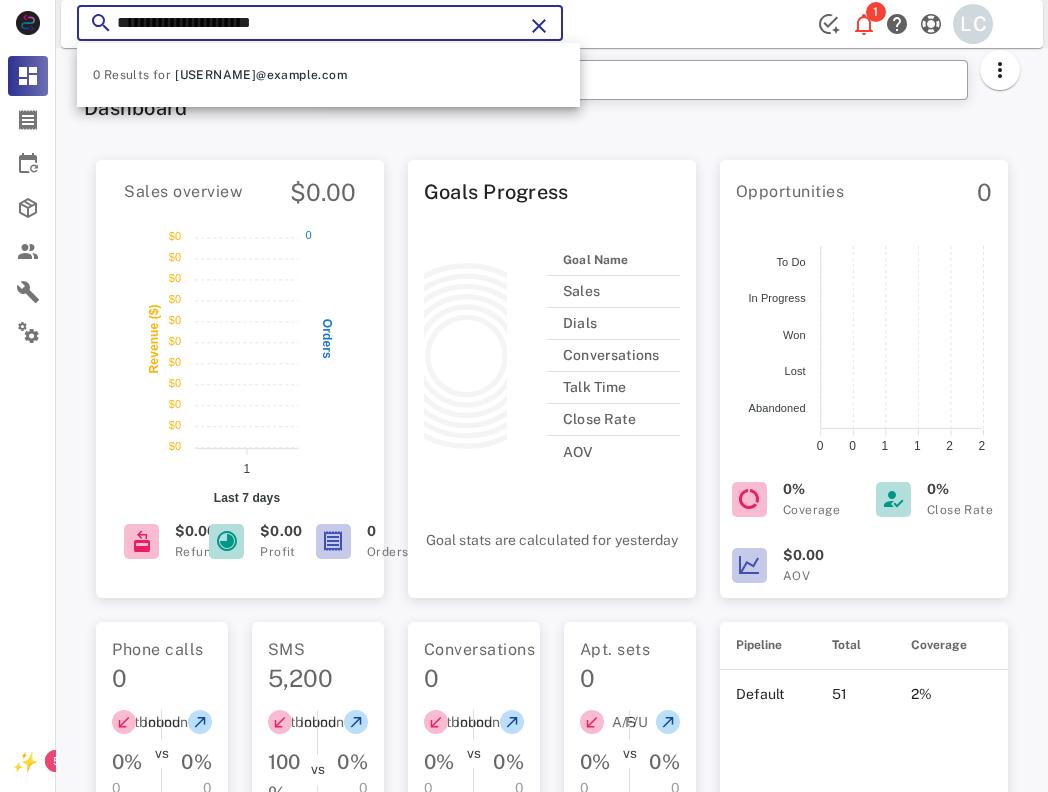 click on "**********" at bounding box center [320, 23] 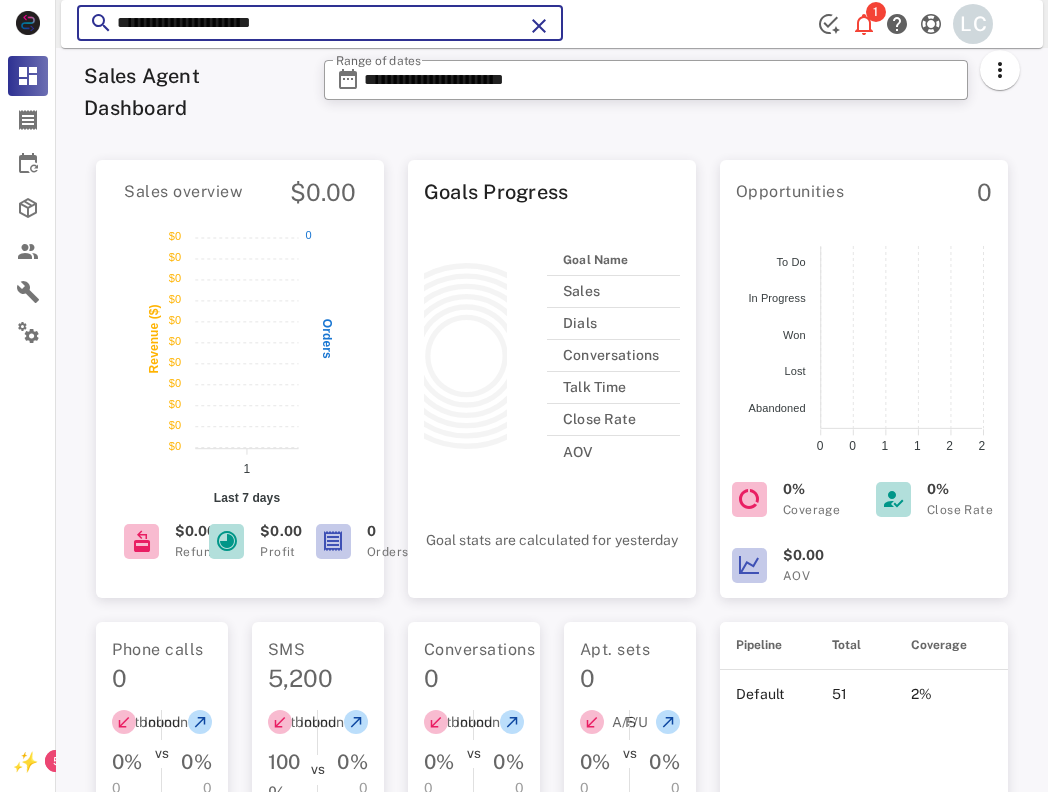 paste on "**" 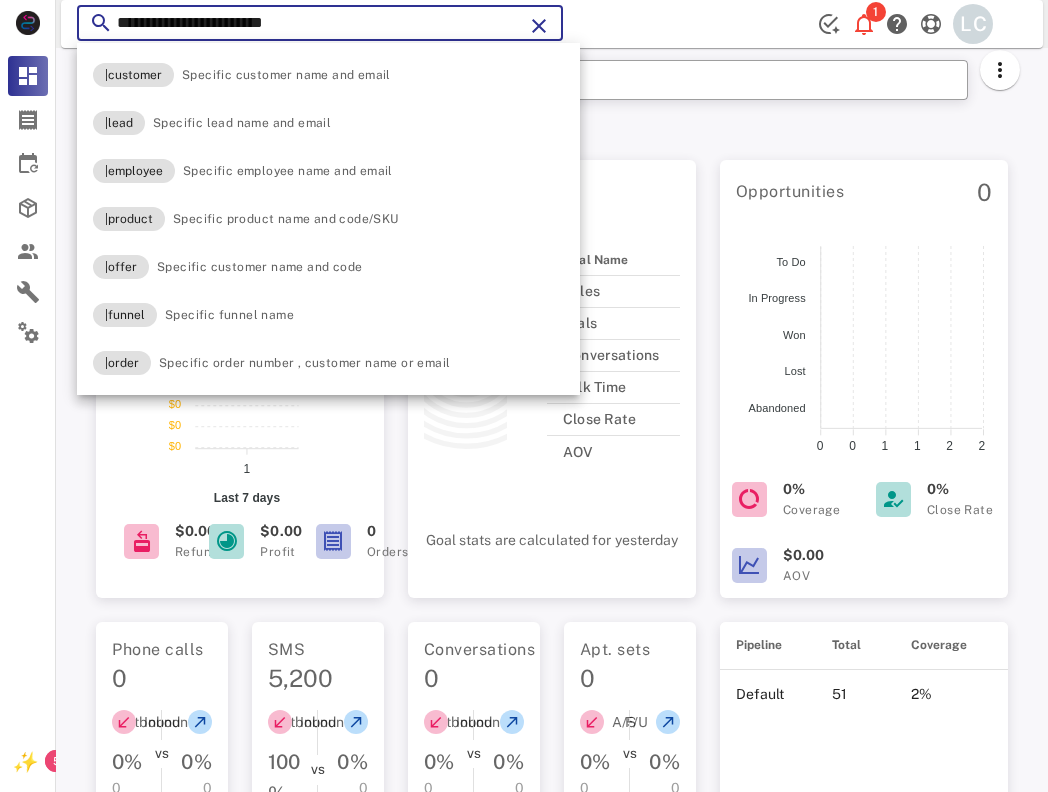 type on "**********" 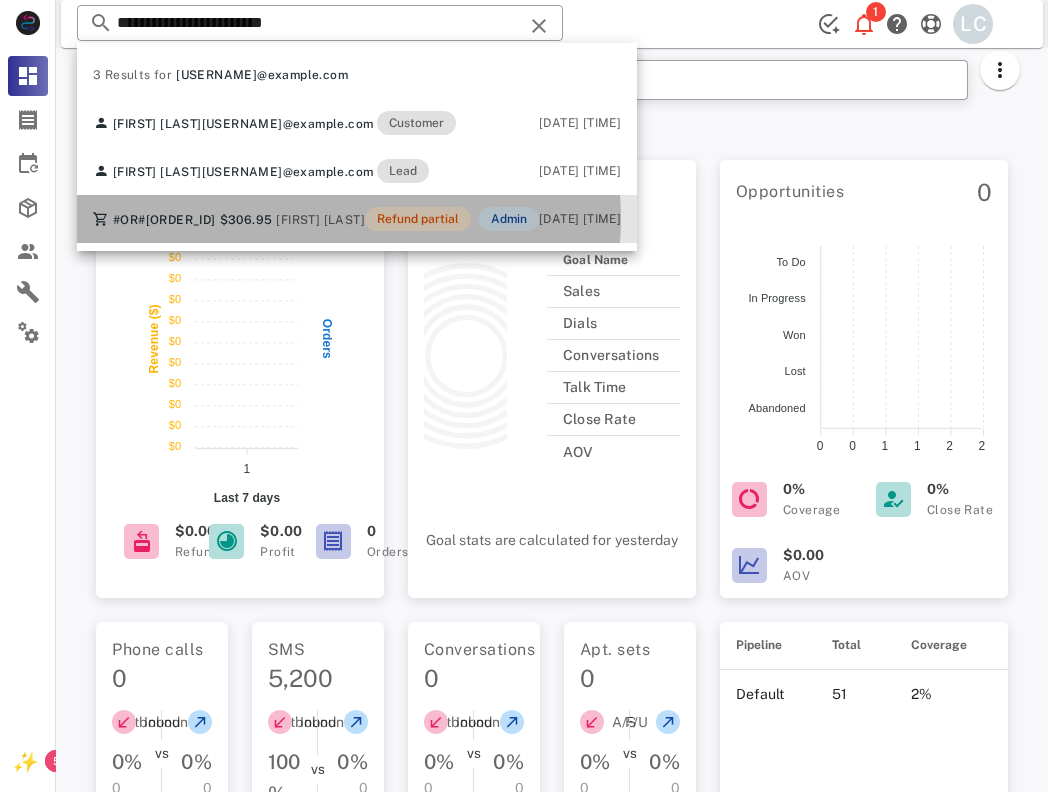 click on "Refund partial" at bounding box center (418, 219) 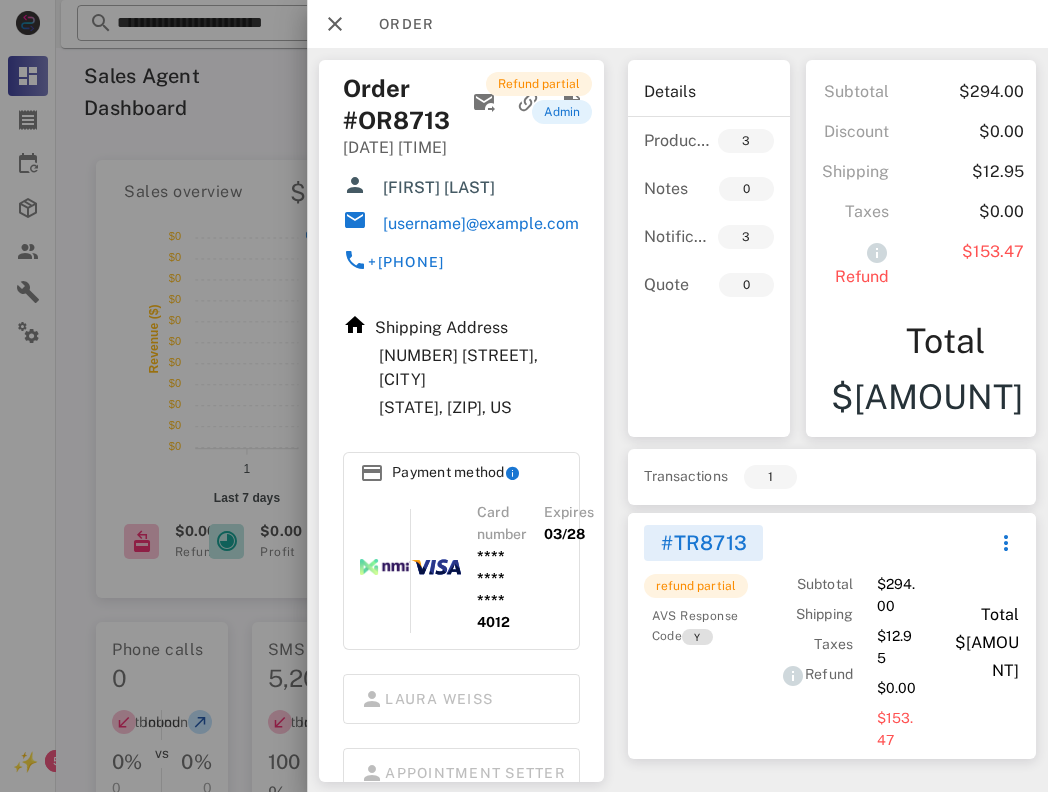 click on "#TR8713" at bounding box center (704, 543) 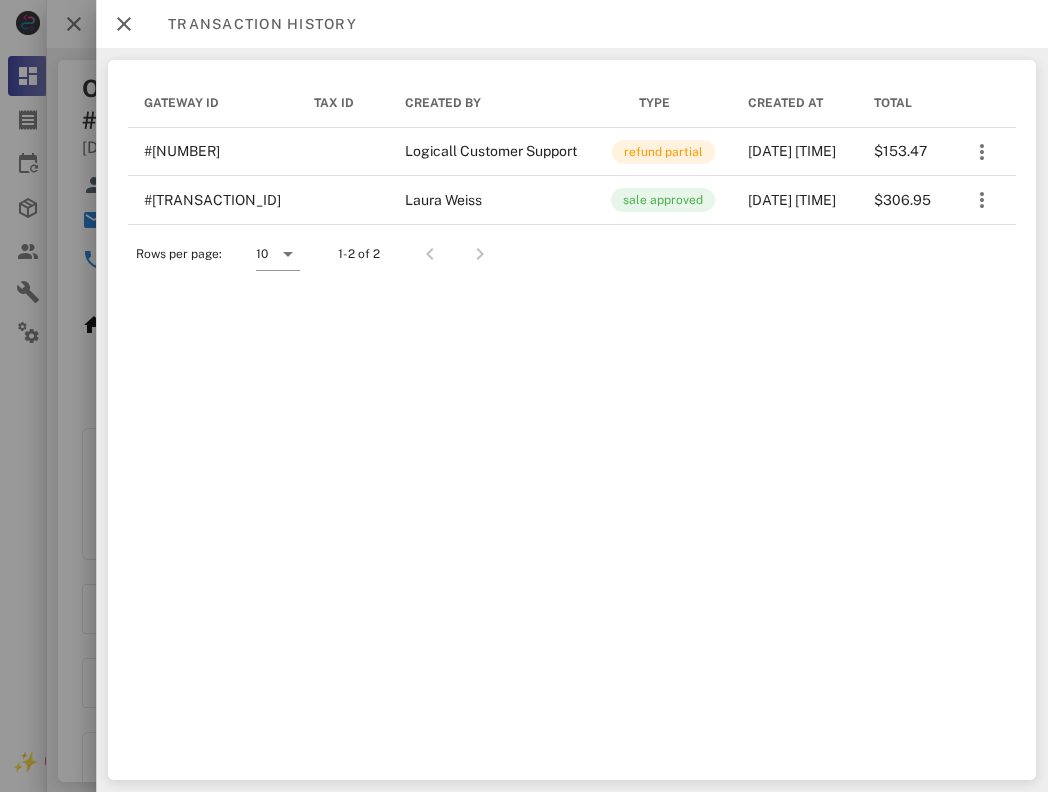 click at bounding box center [524, 396] 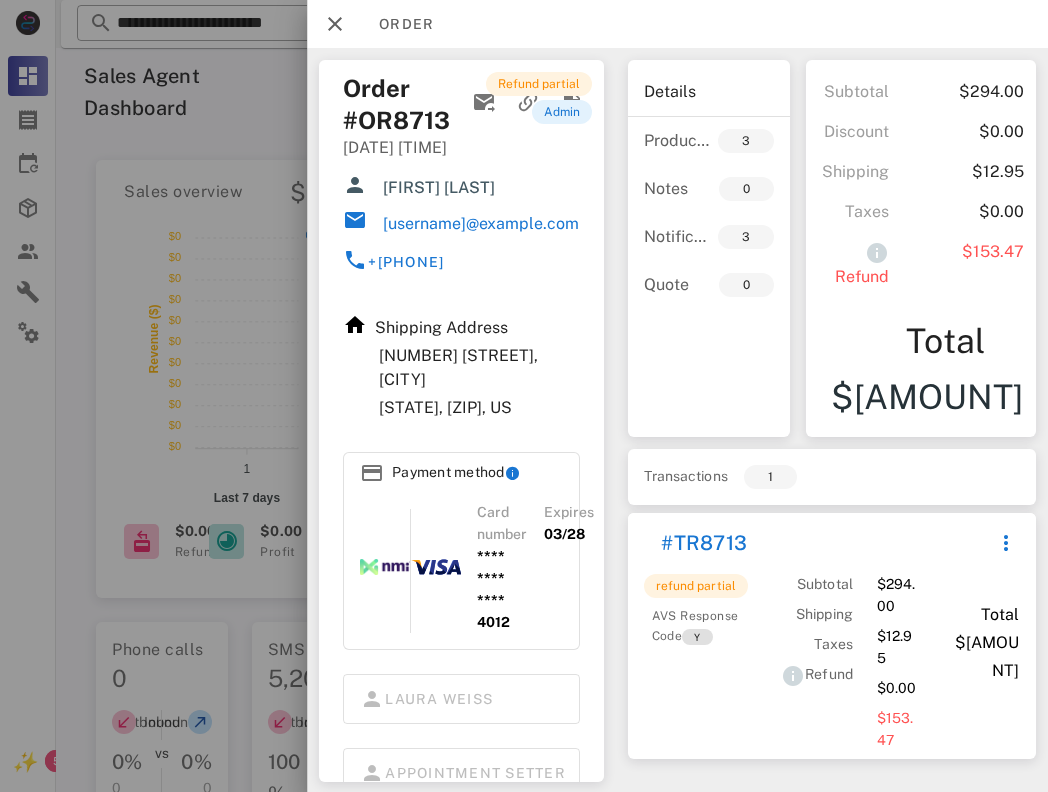 click at bounding box center [524, 396] 